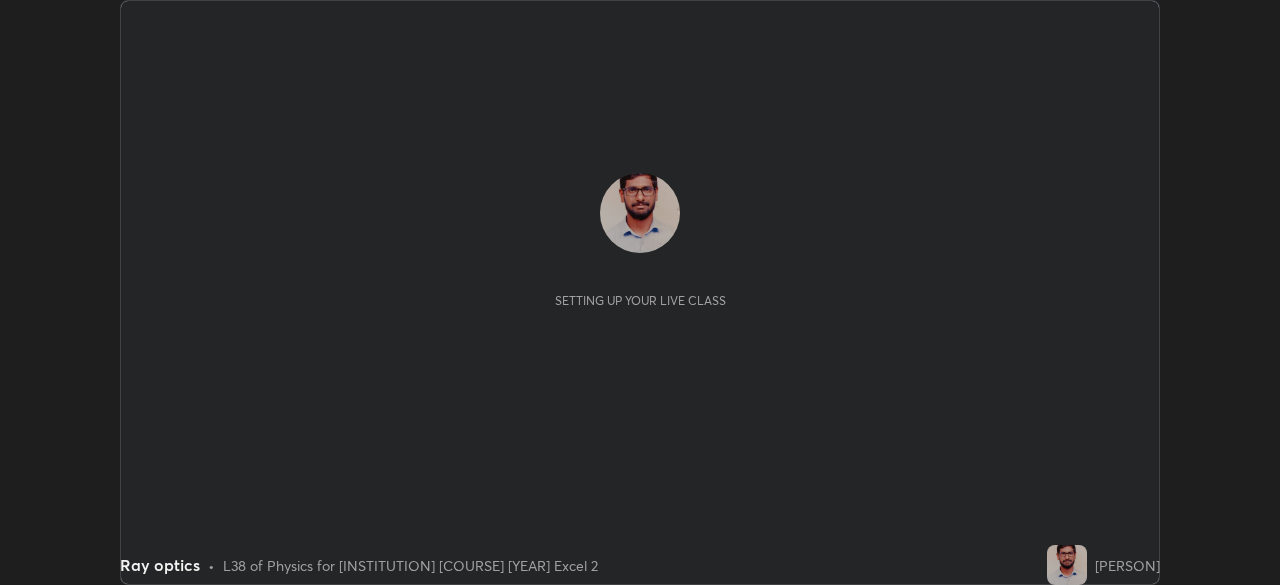 scroll, scrollTop: 0, scrollLeft: 0, axis: both 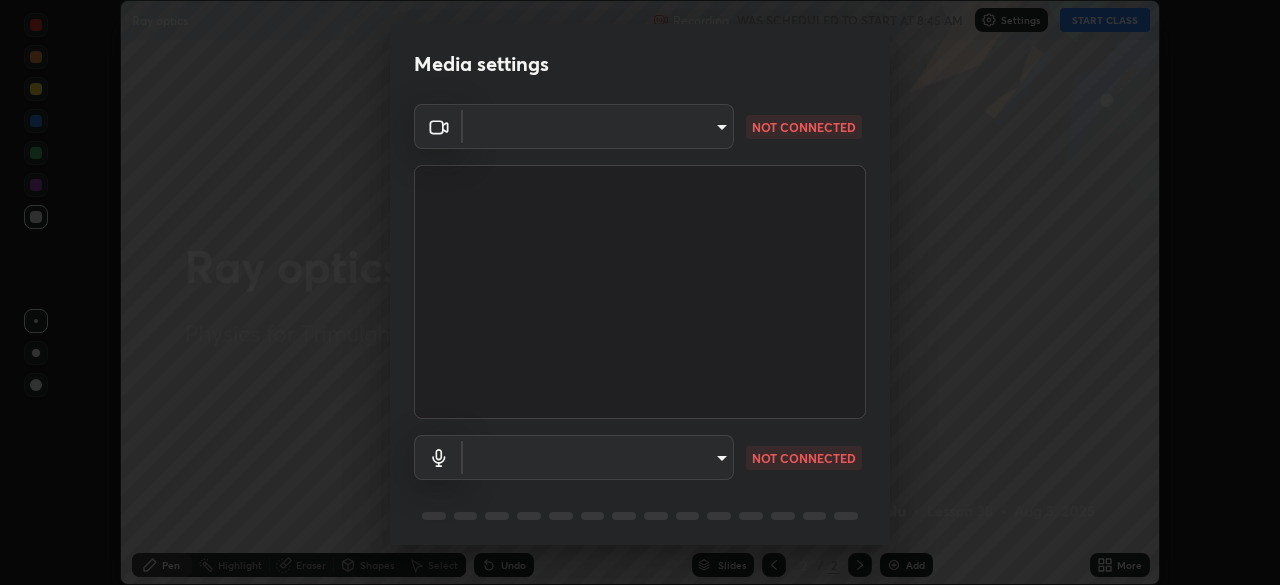 type on "fc4d4439d1e3cd5bf723ac255ffd14dacaf4da6be6177ce78d3c554f4da9d8ff" 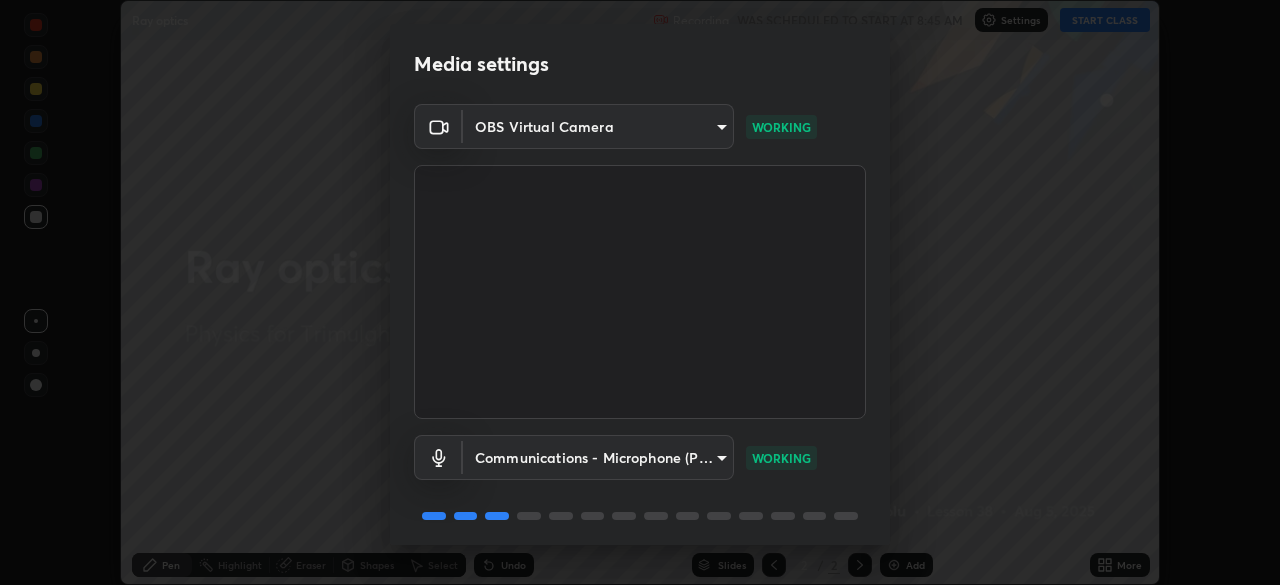 scroll, scrollTop: 71, scrollLeft: 0, axis: vertical 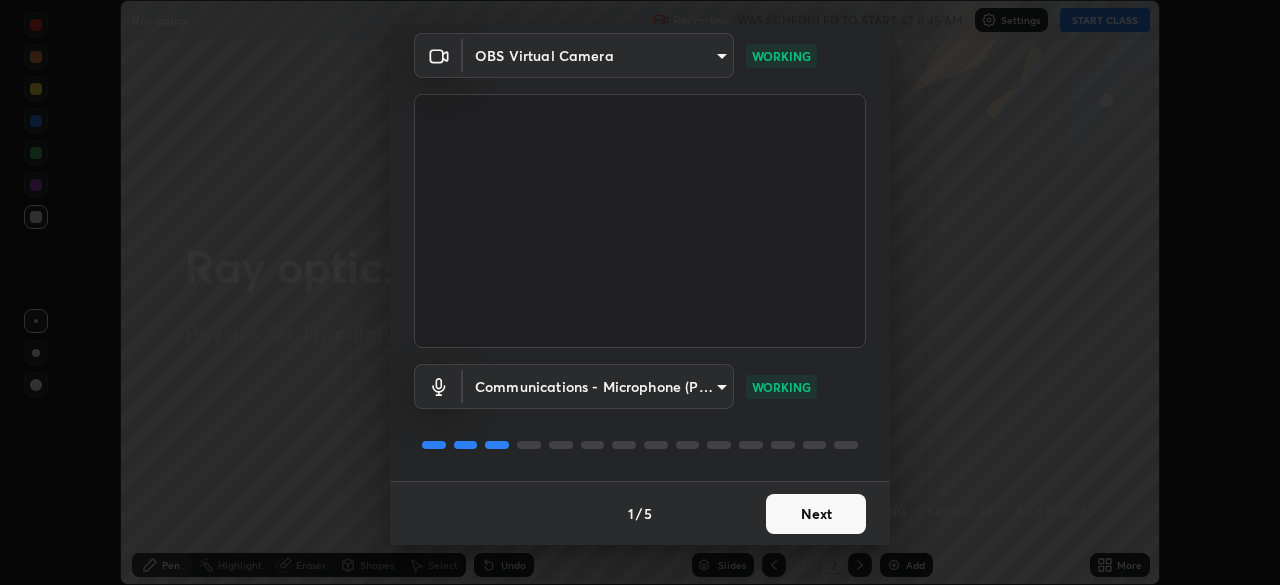 click on "Next" at bounding box center (816, 514) 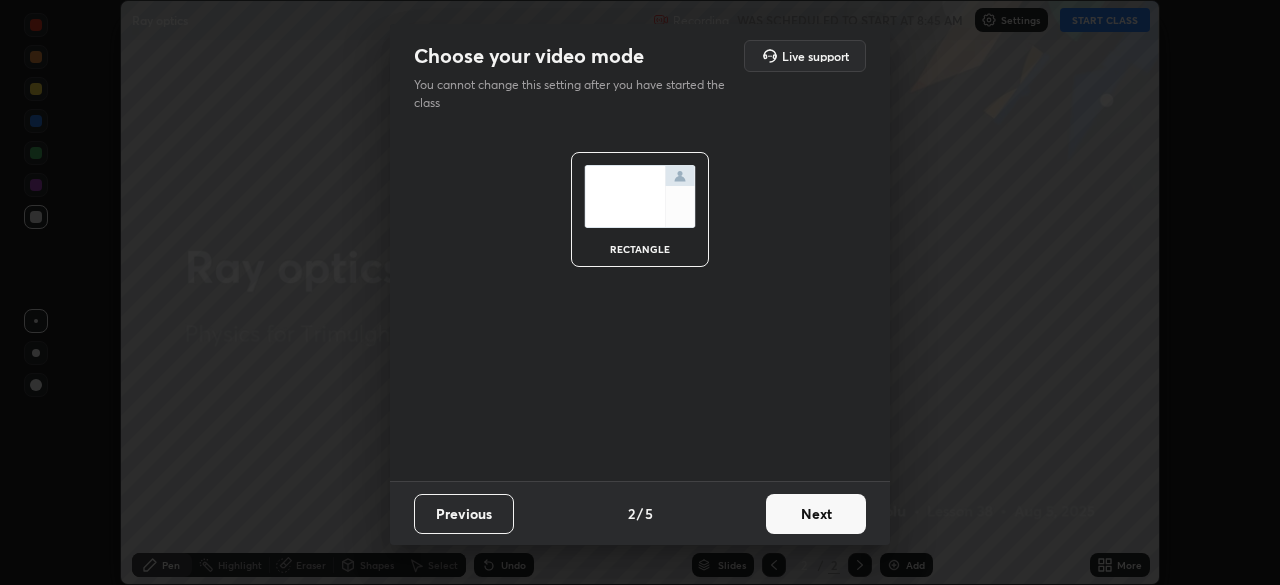 scroll, scrollTop: 0, scrollLeft: 0, axis: both 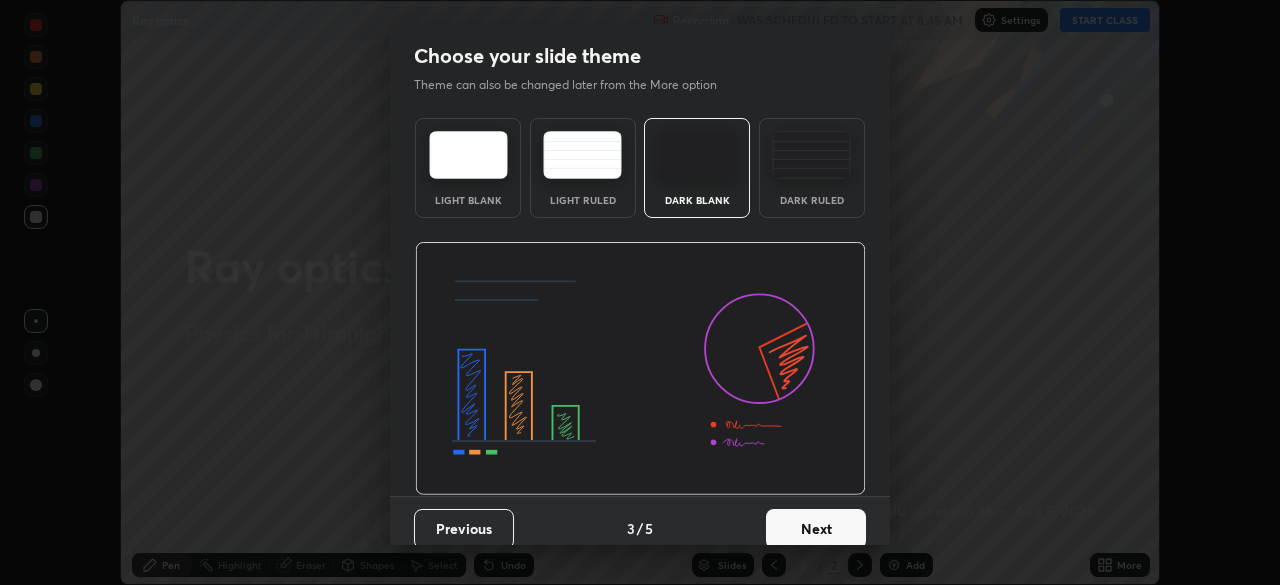 click on "Next" at bounding box center (816, 529) 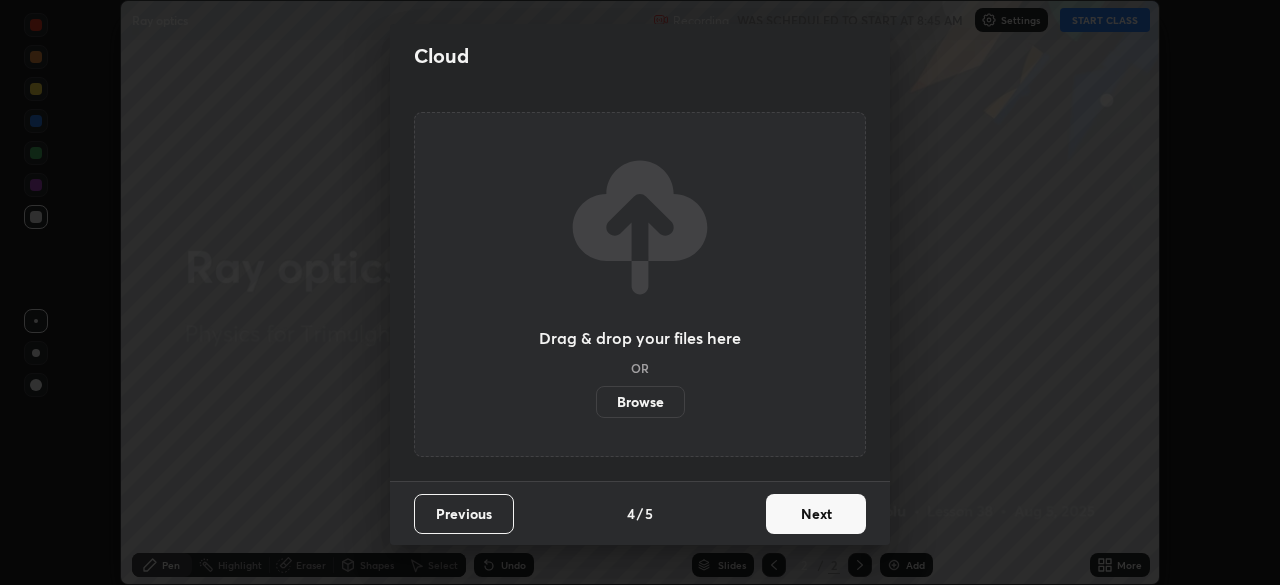 click on "Next" at bounding box center [816, 514] 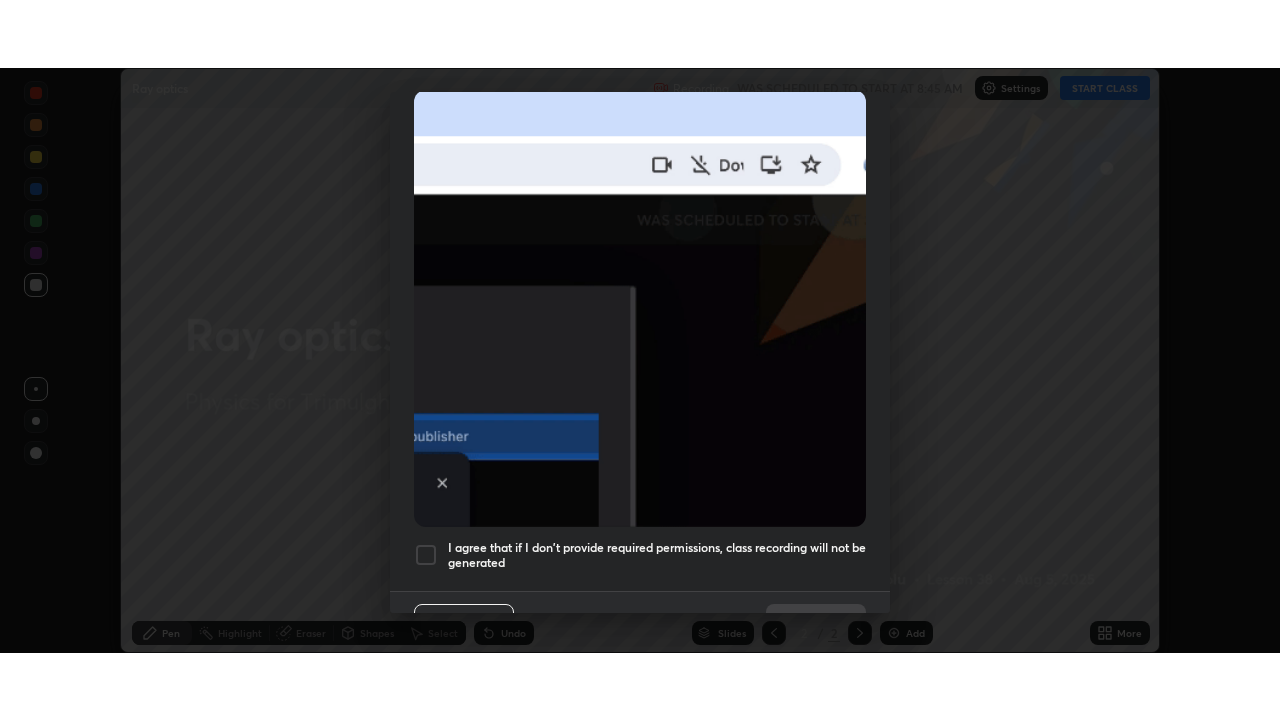 scroll, scrollTop: 479, scrollLeft: 0, axis: vertical 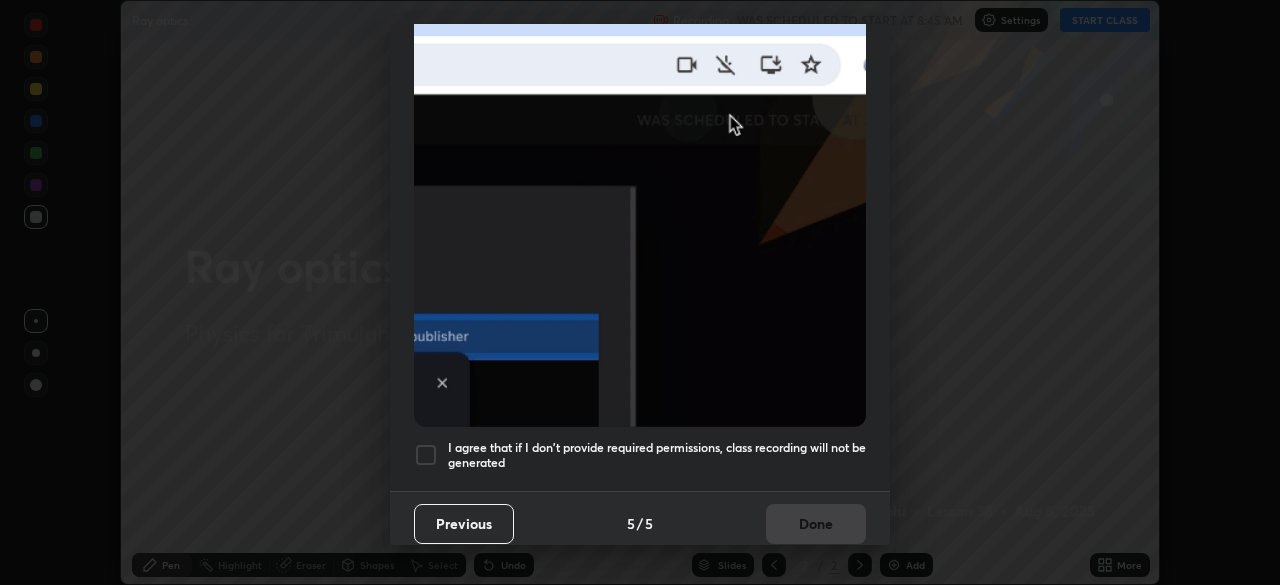 click at bounding box center (426, 455) 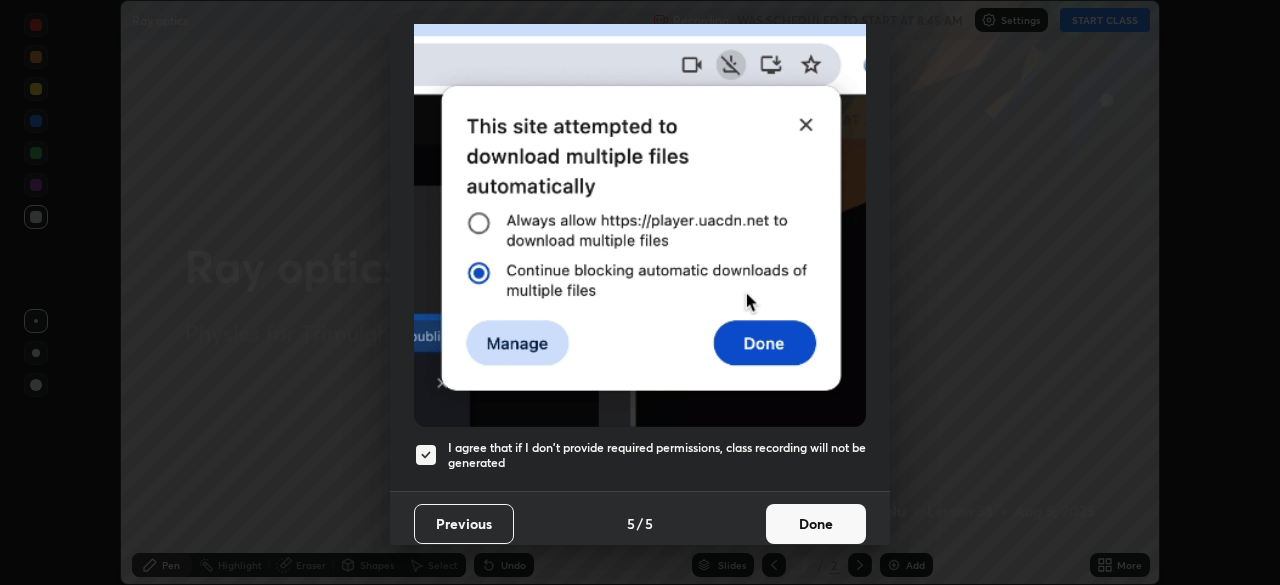 click on "Done" at bounding box center (816, 524) 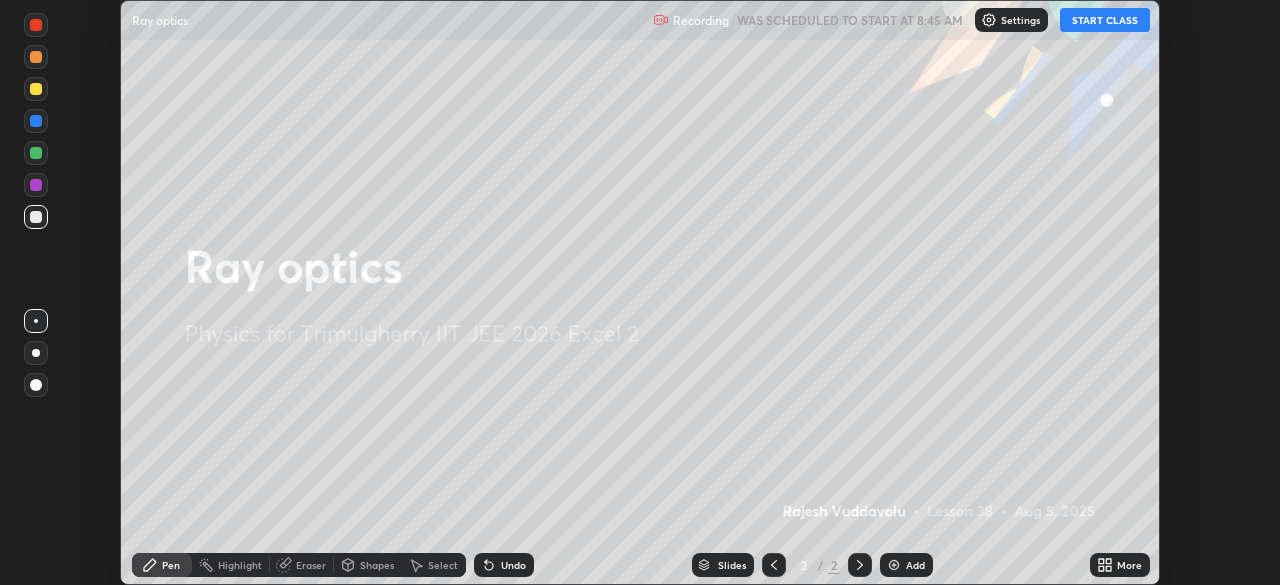 click on "START CLASS" at bounding box center [1105, 20] 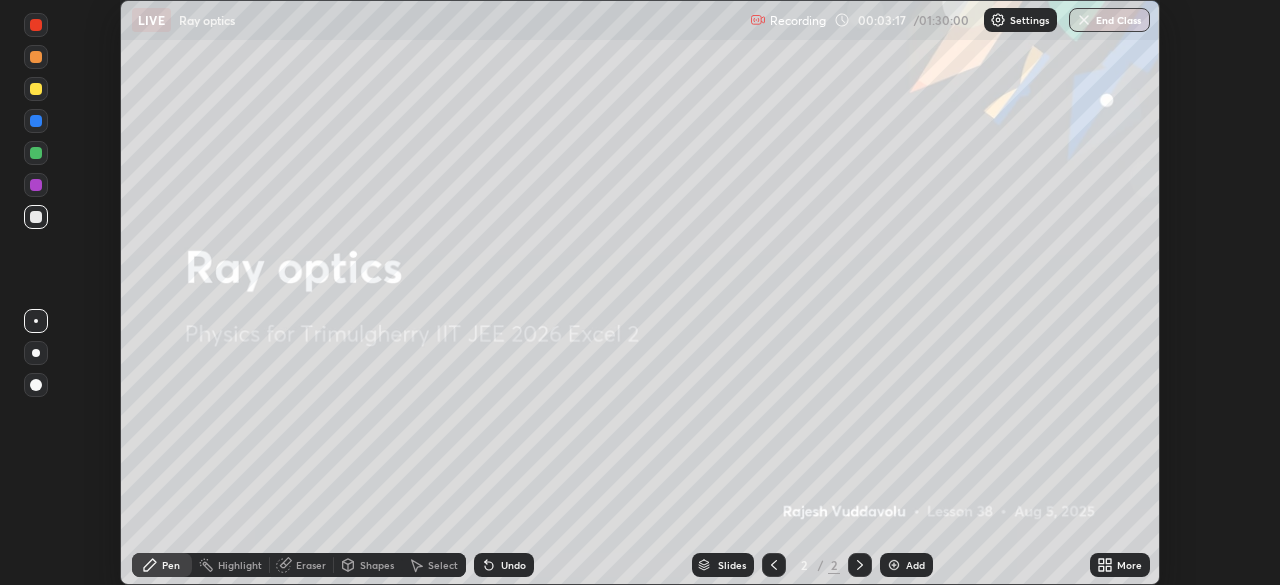 click 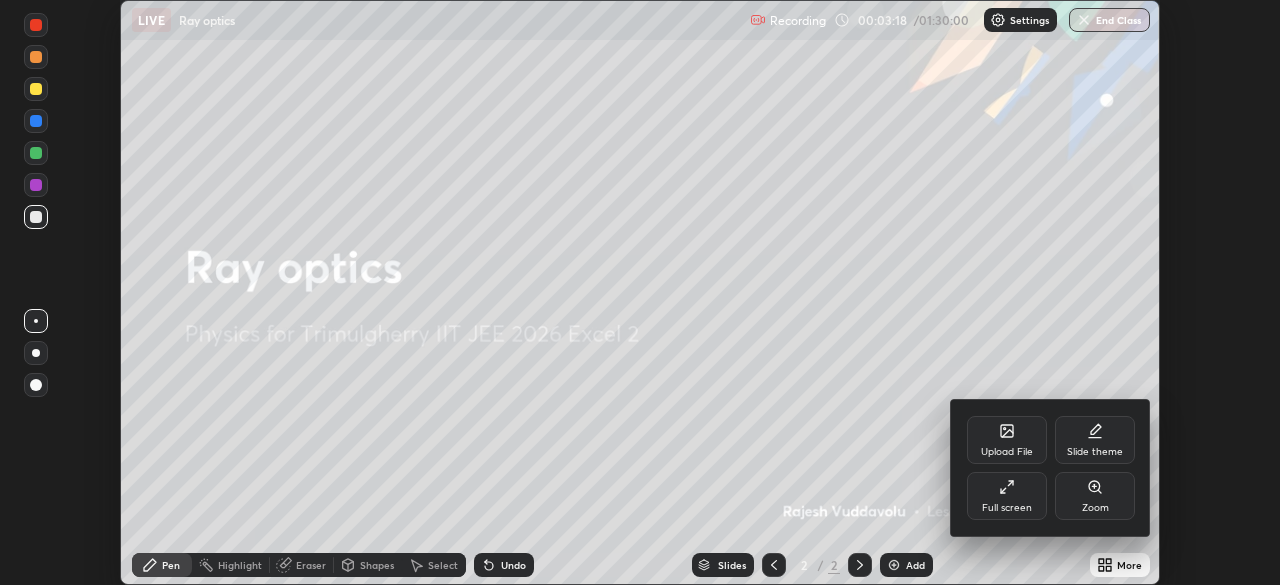 click on "Full screen" at bounding box center [1007, 508] 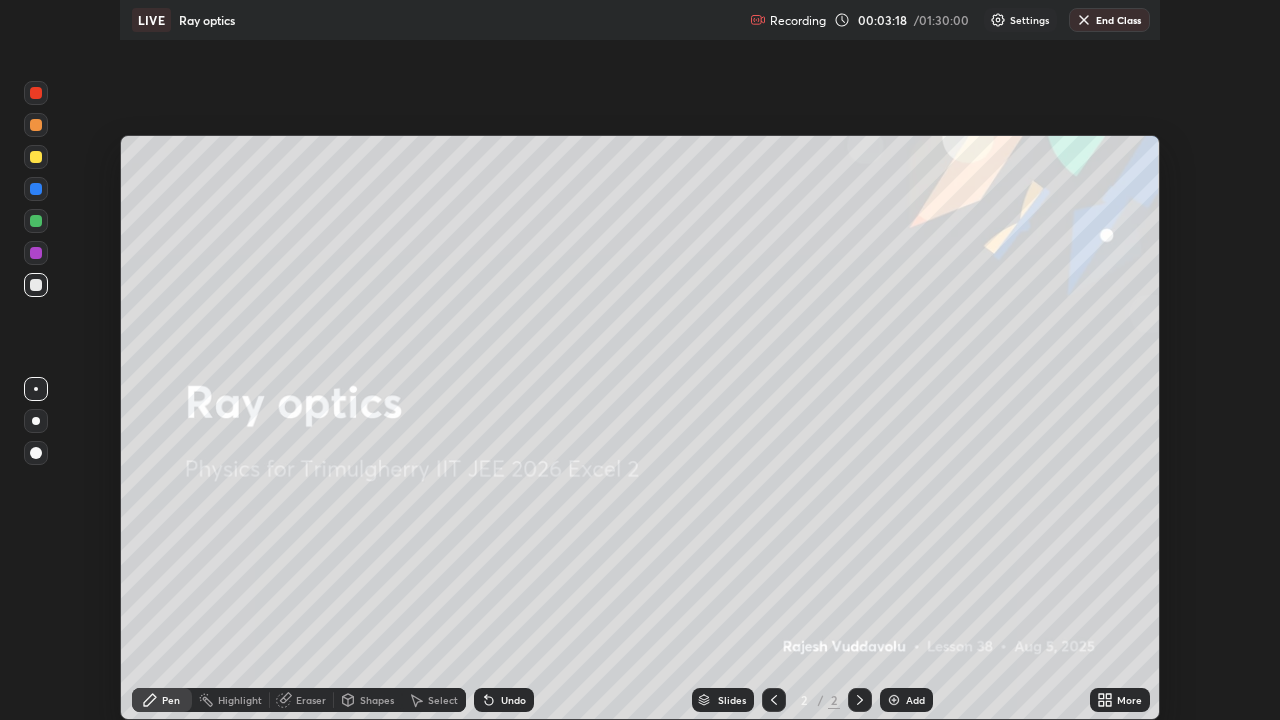 scroll, scrollTop: 99280, scrollLeft: 98720, axis: both 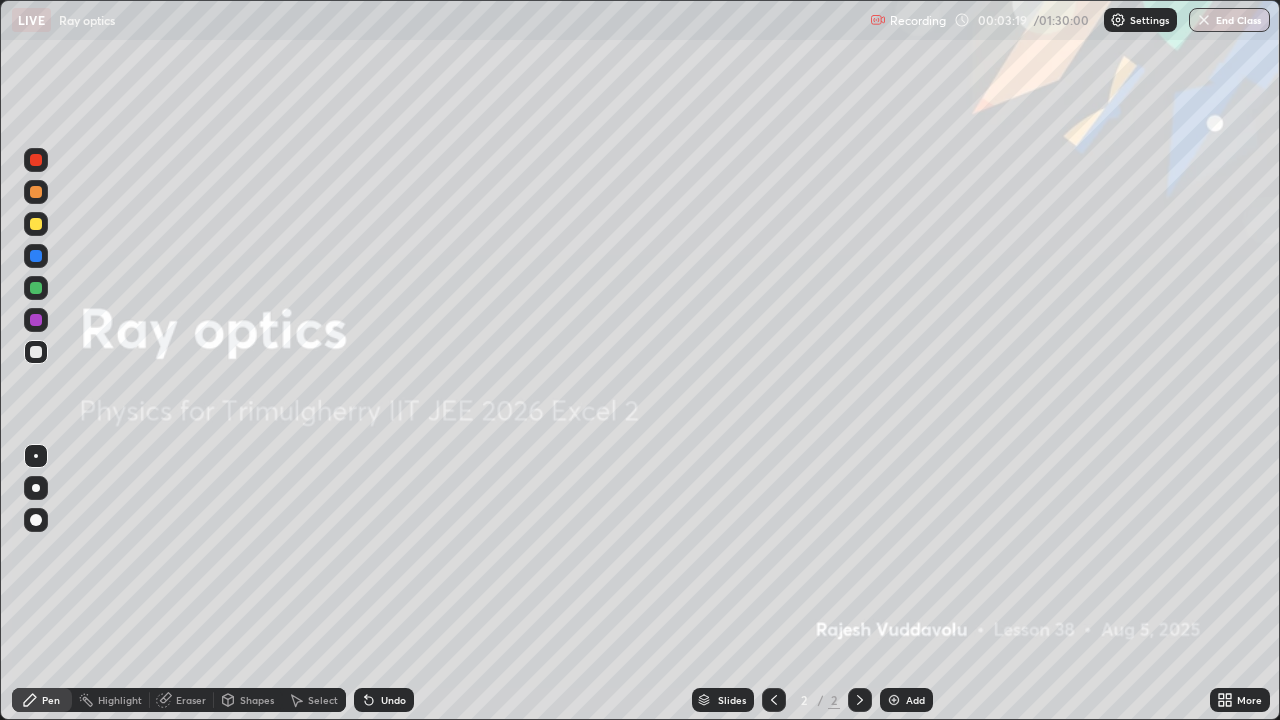 click on "Add" at bounding box center (906, 700) 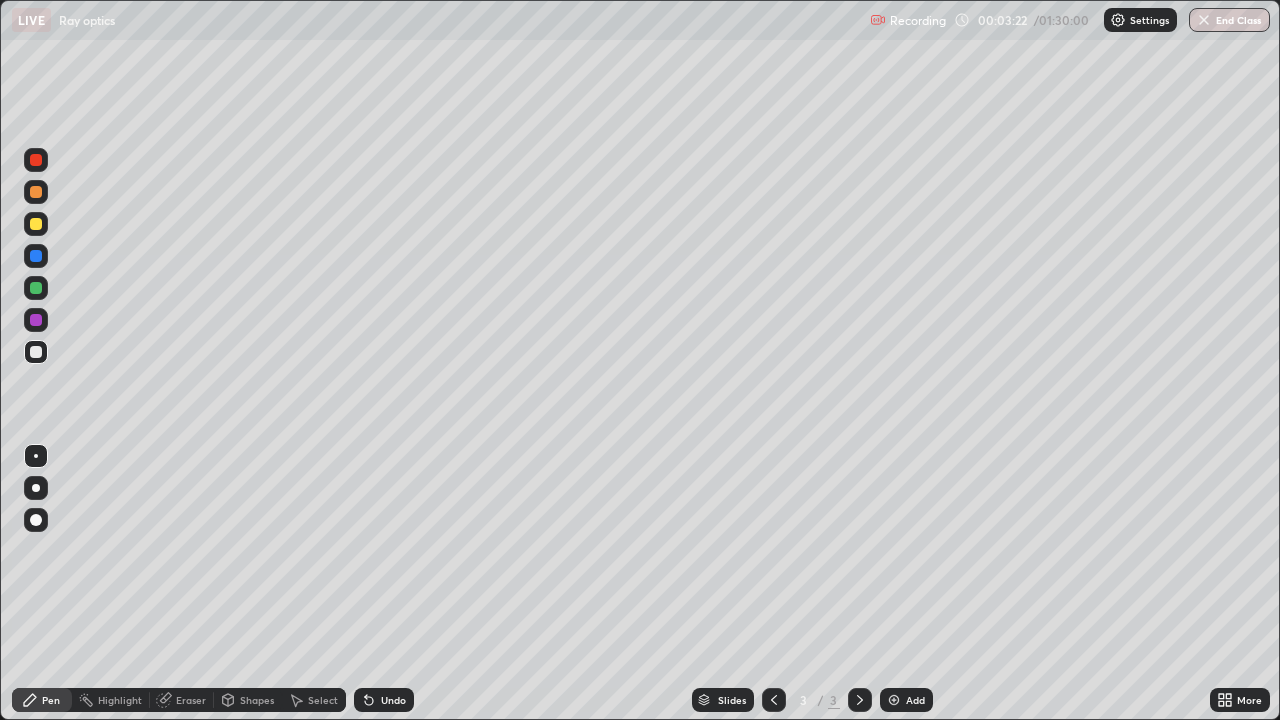 click 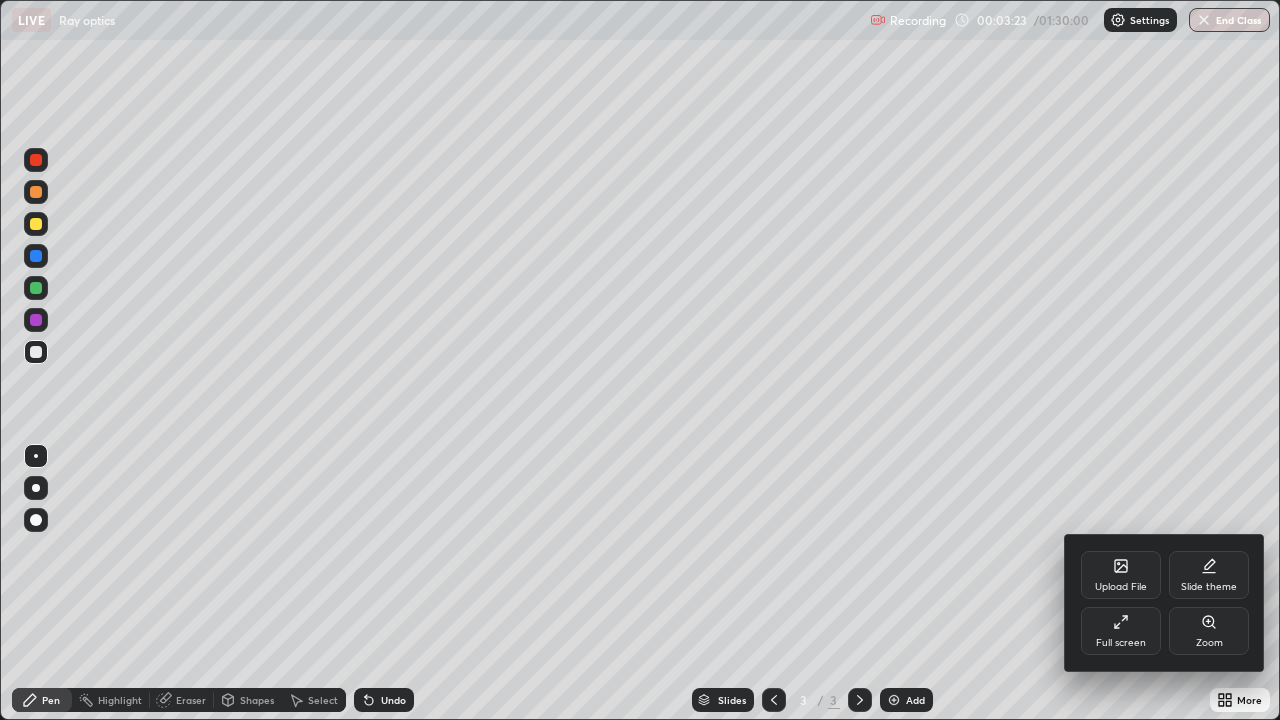 click on "Upload File" at bounding box center [1121, 575] 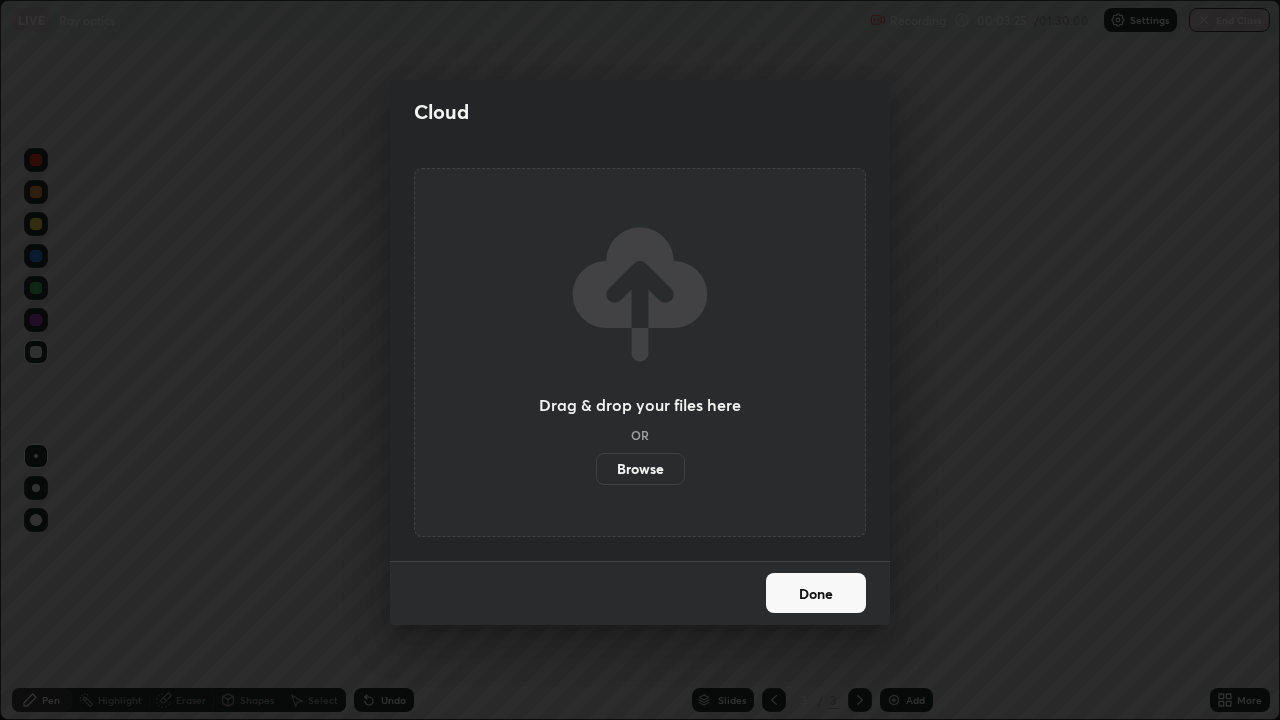 click on "Browse" at bounding box center [640, 469] 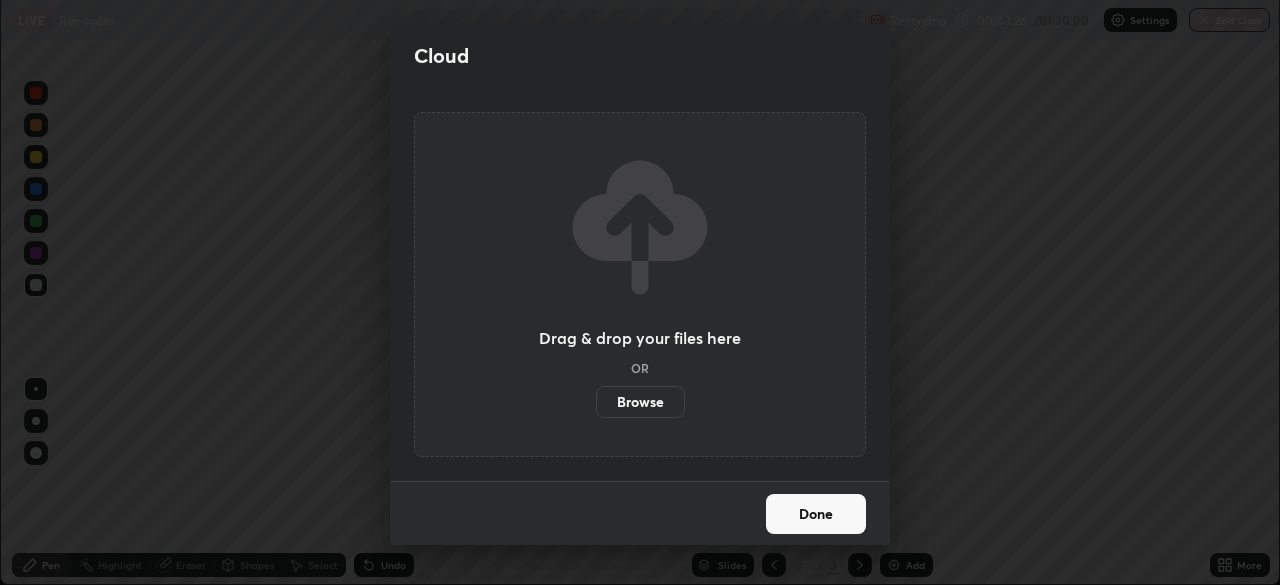scroll, scrollTop: 585, scrollLeft: 1280, axis: both 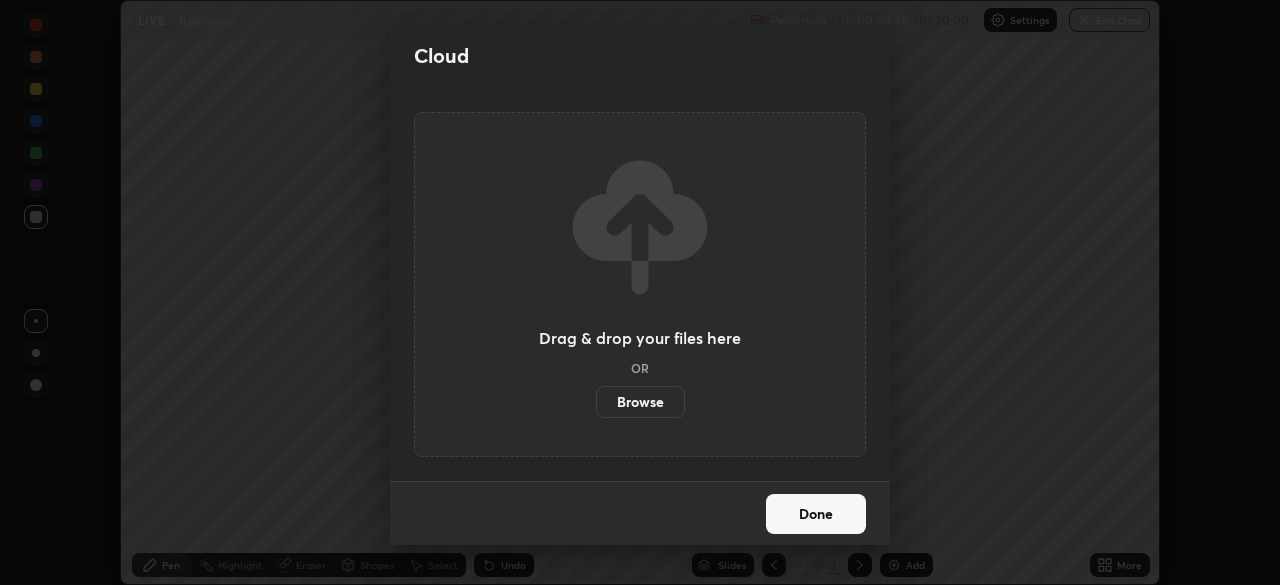 click on "Done" at bounding box center (816, 514) 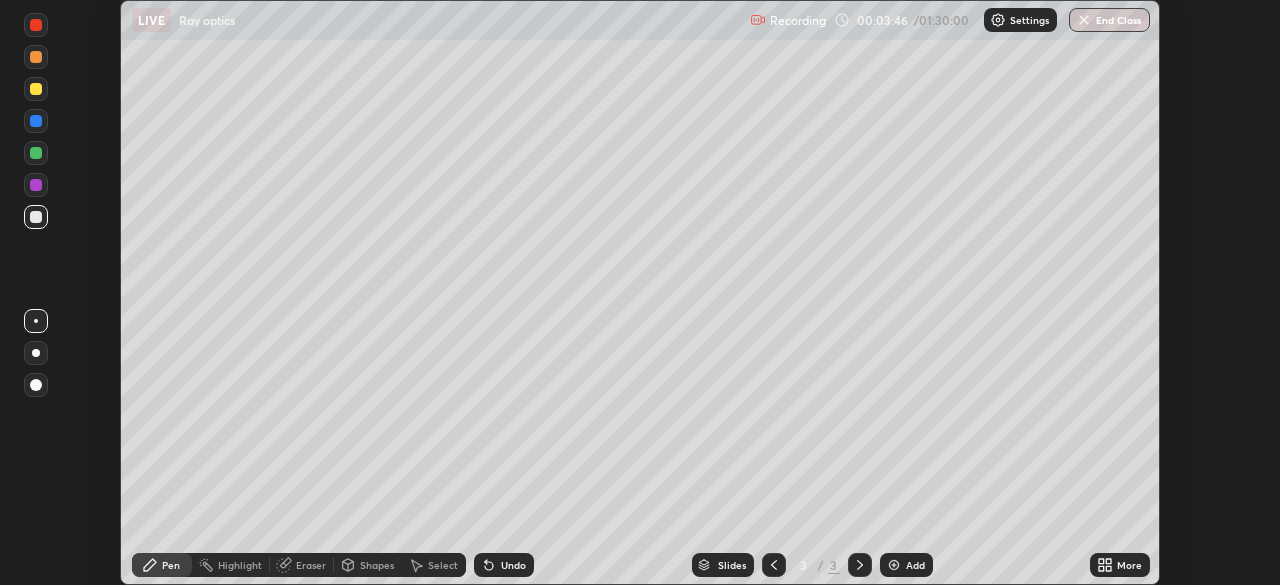 click 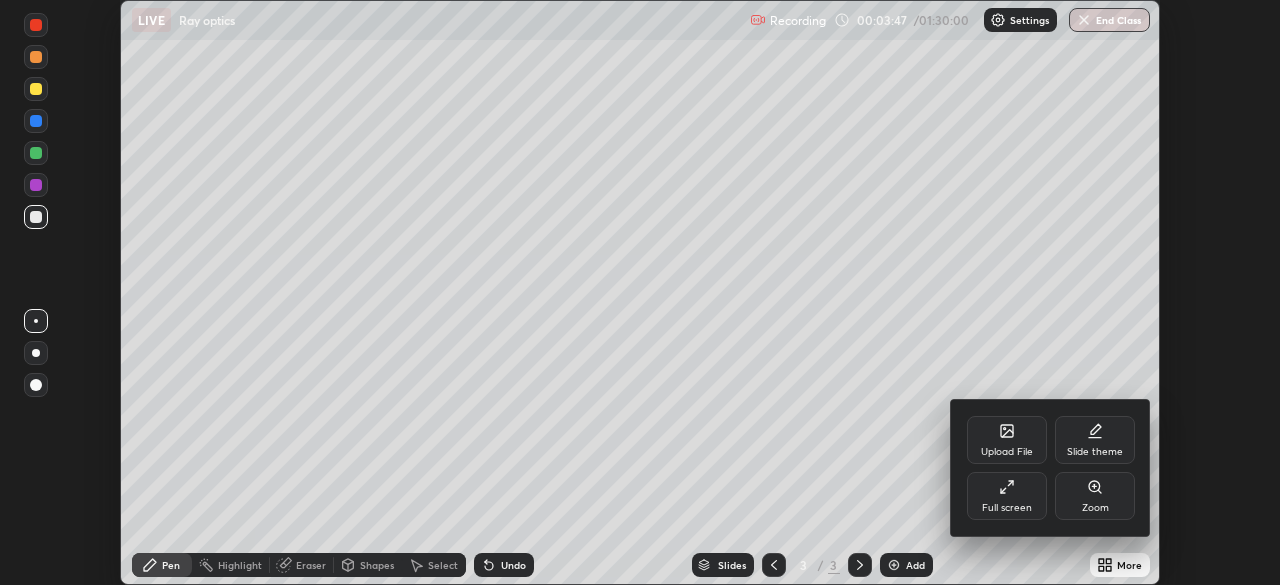 click on "Full screen" at bounding box center [1007, 496] 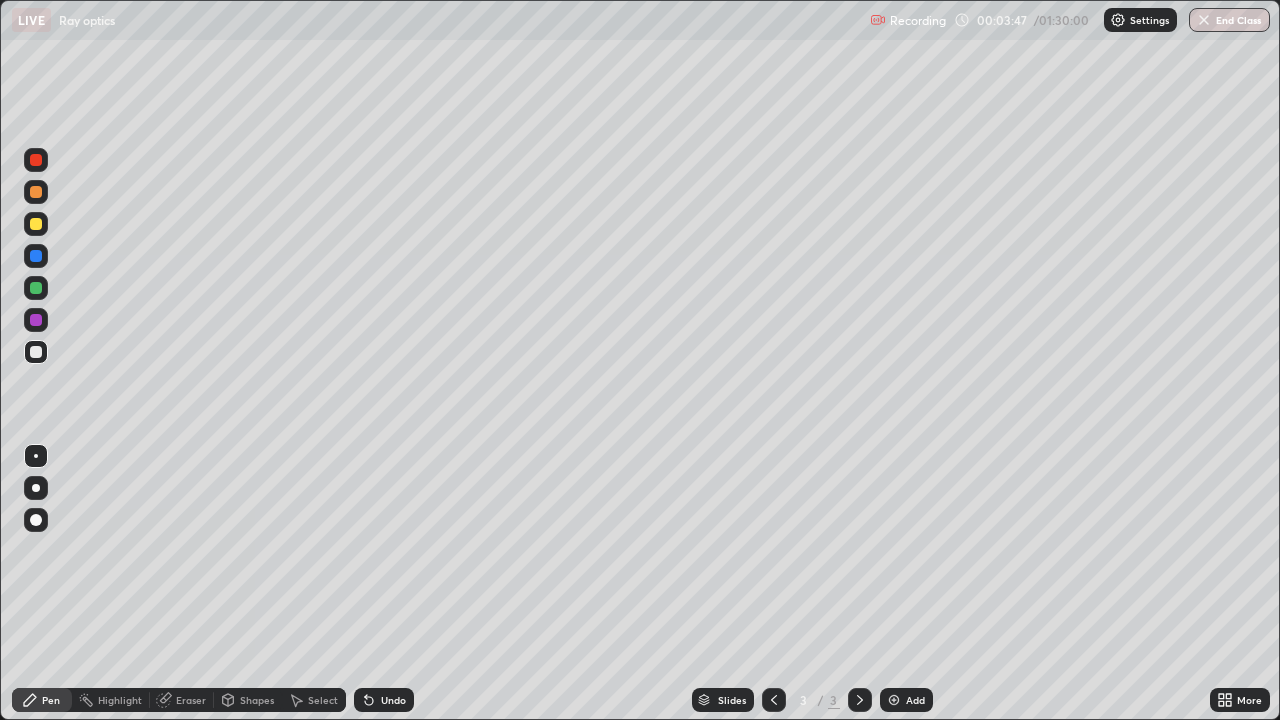 scroll, scrollTop: 99280, scrollLeft: 98720, axis: both 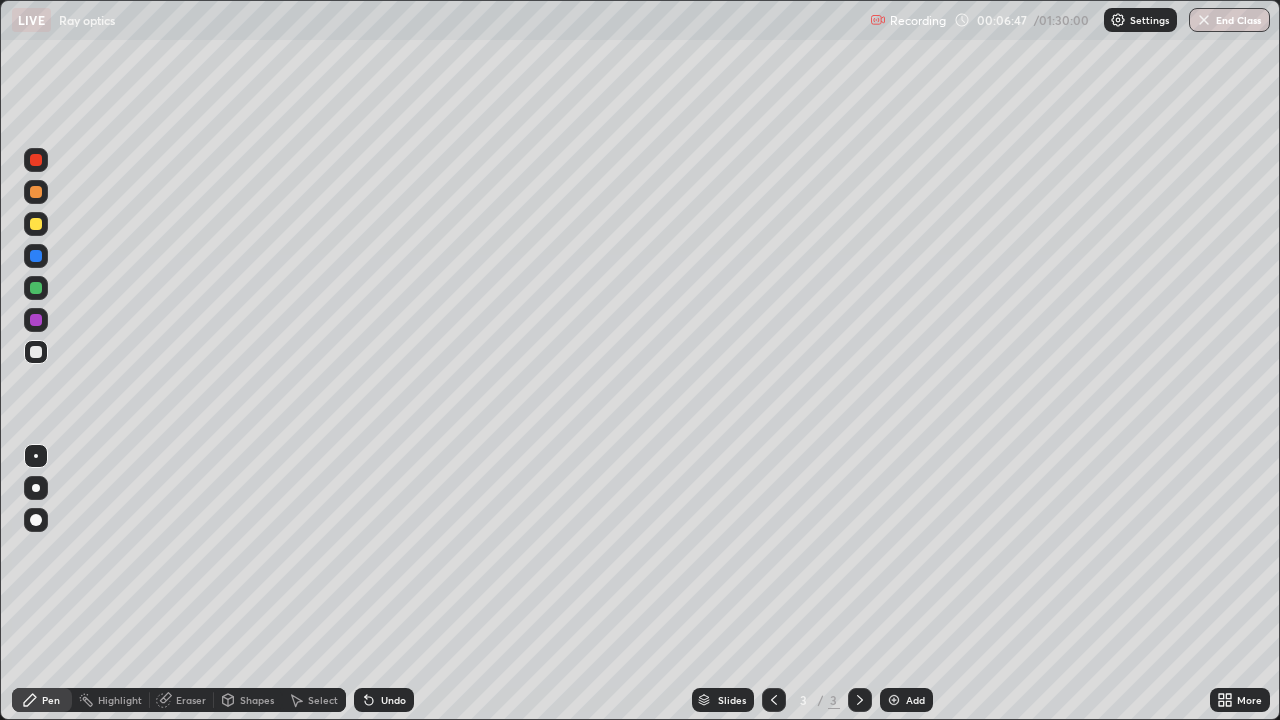 click 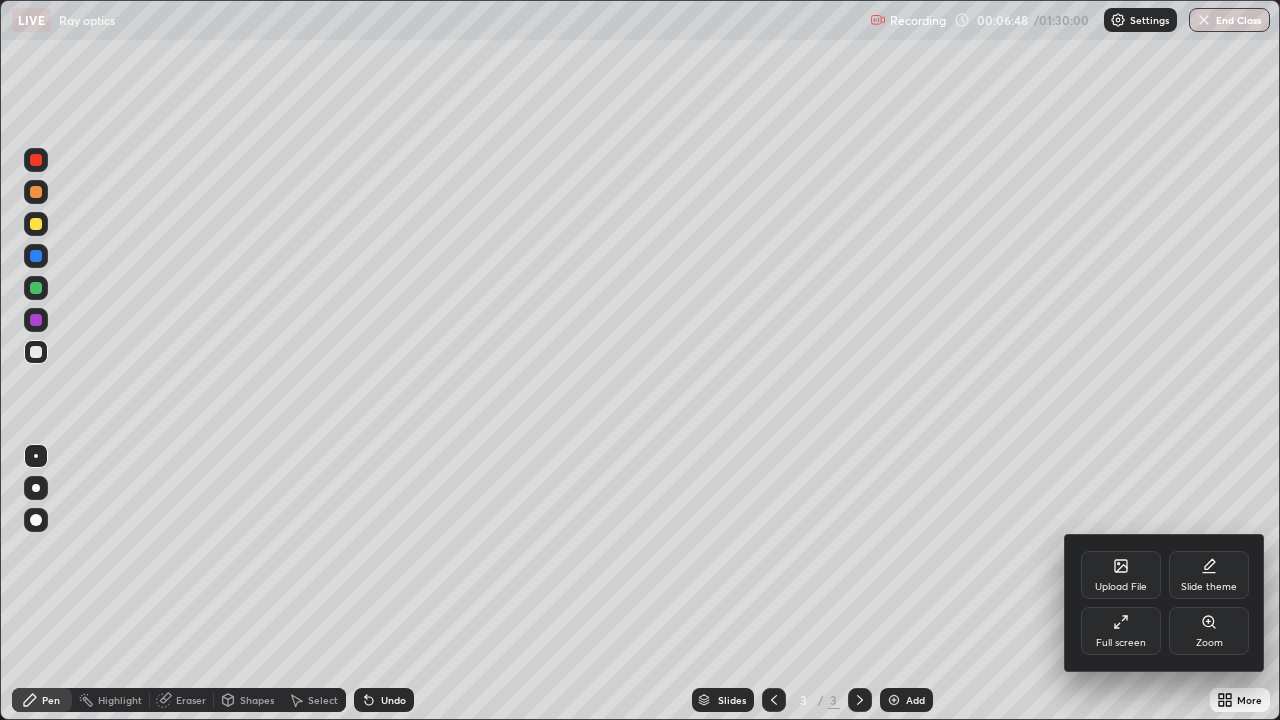 click on "Full screen" at bounding box center [1121, 631] 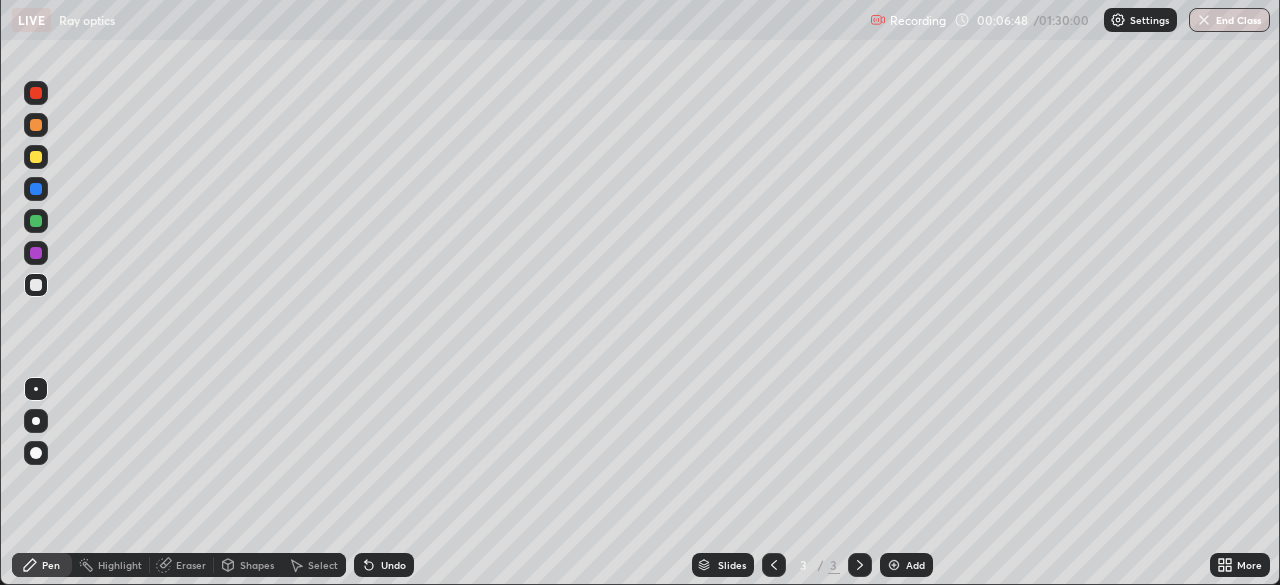 scroll, scrollTop: 585, scrollLeft: 1280, axis: both 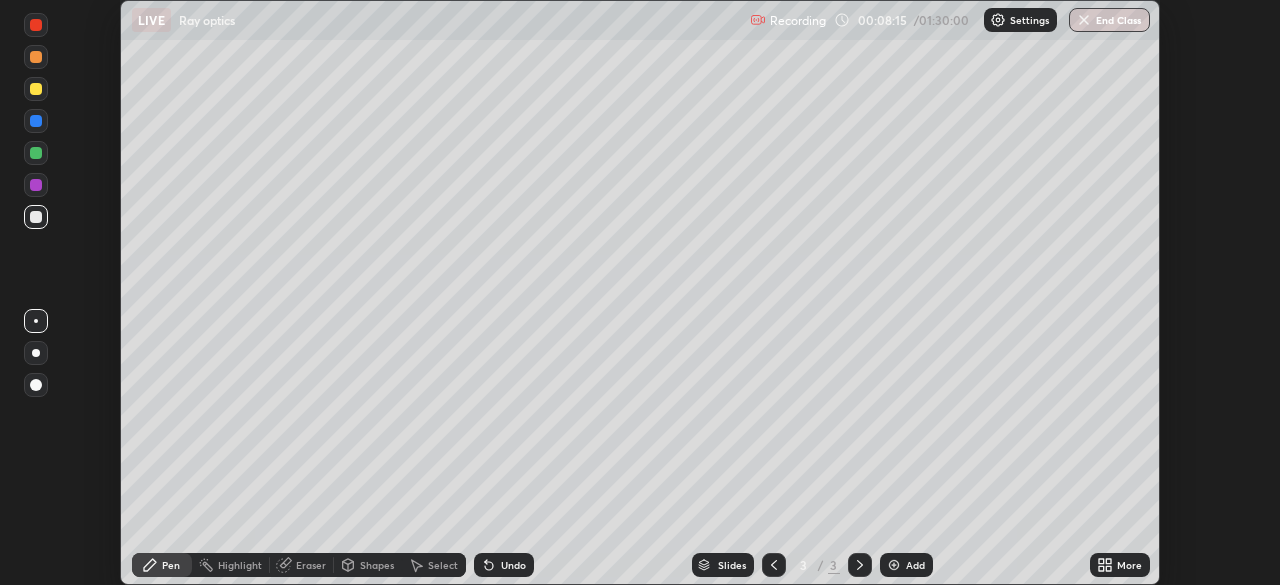 click 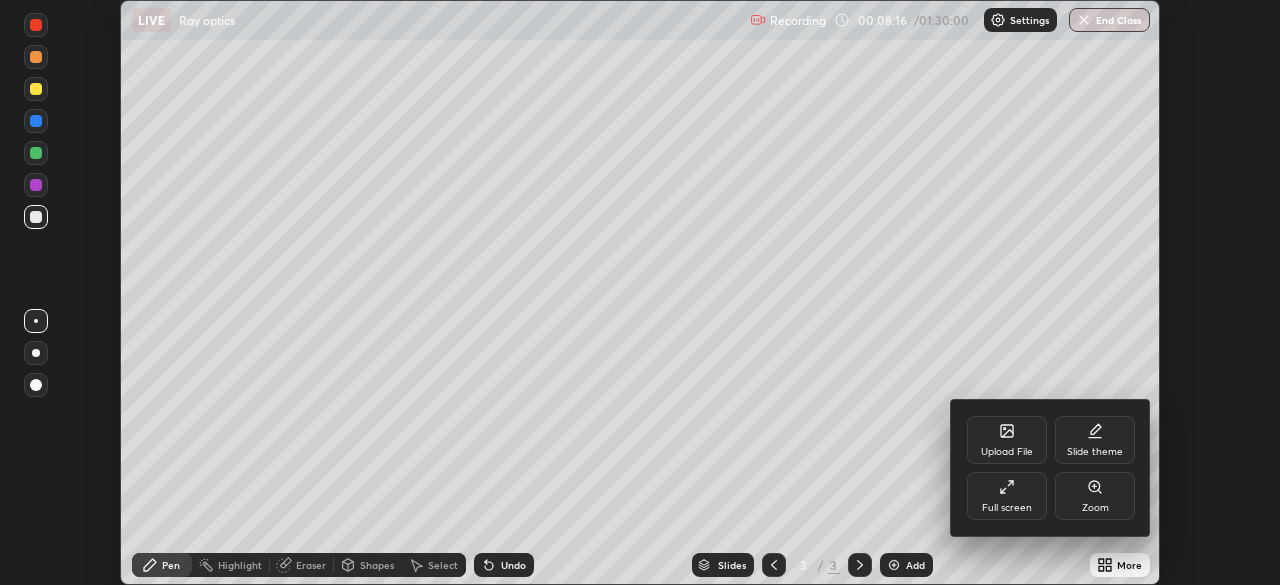 click on "Full screen" at bounding box center (1007, 496) 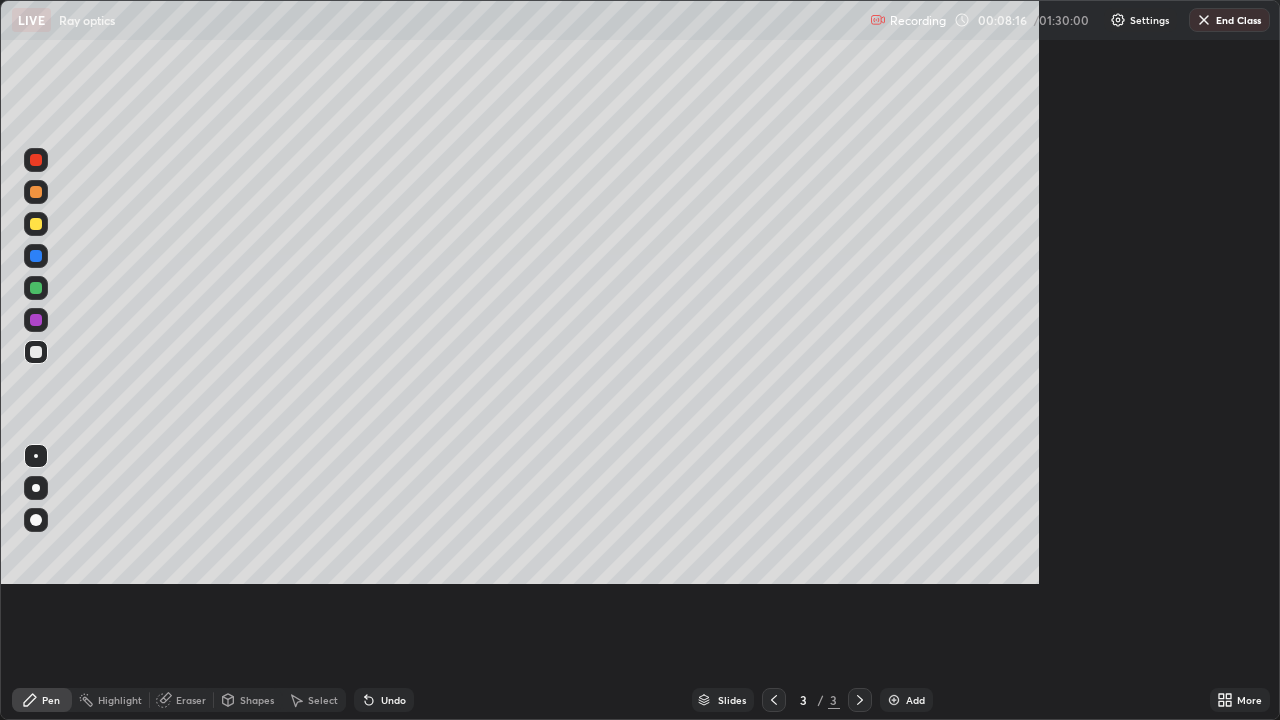 scroll, scrollTop: 99280, scrollLeft: 98720, axis: both 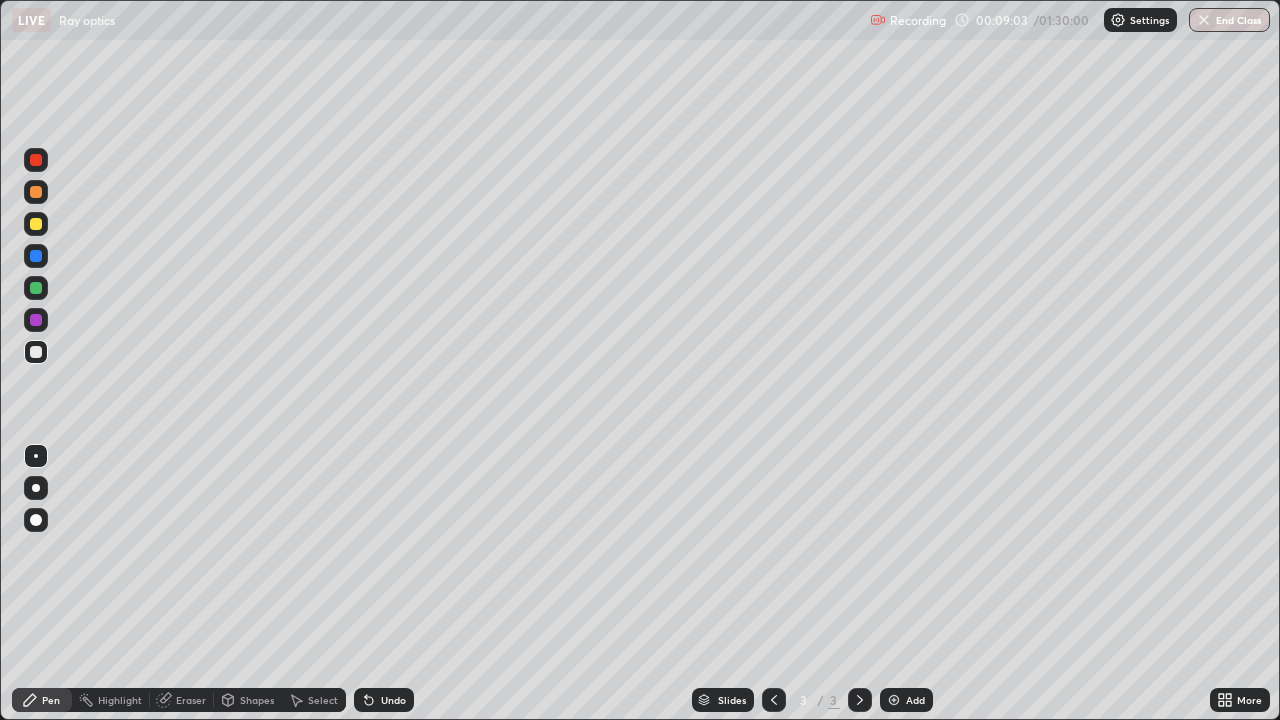 click on "Select" at bounding box center [323, 700] 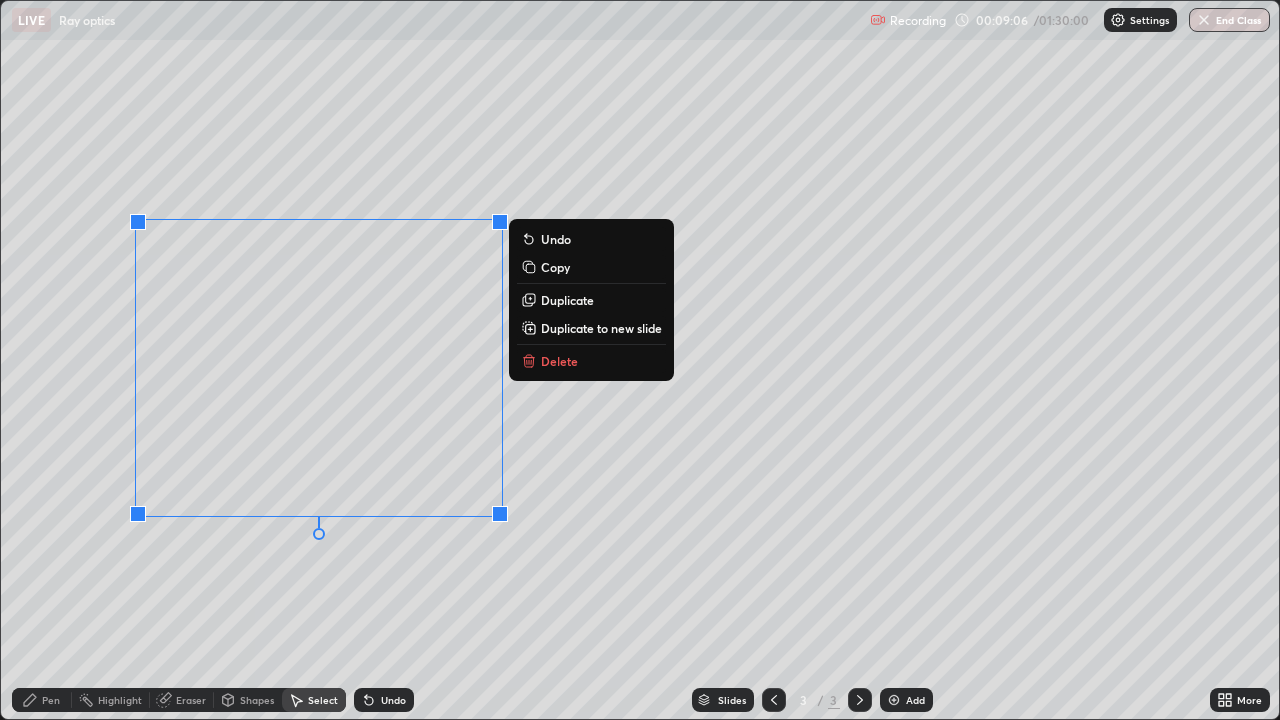 click on "Delete" at bounding box center [559, 361] 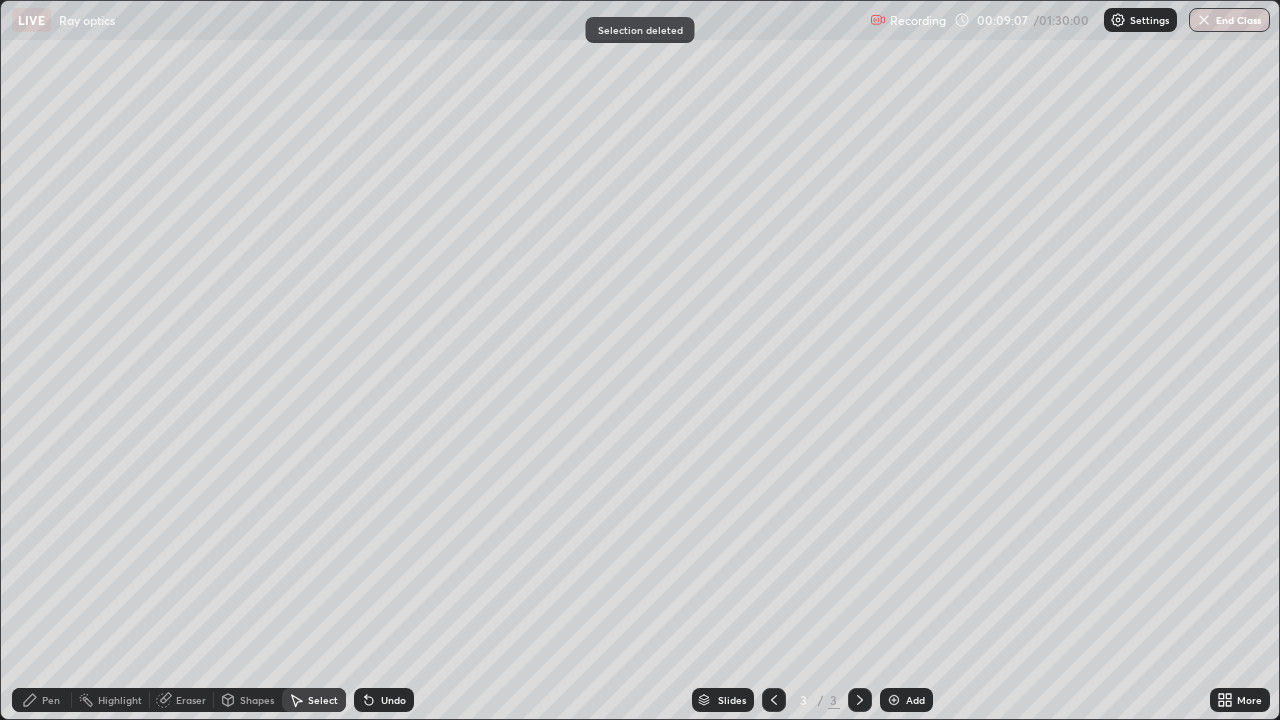 click on "Pen" at bounding box center [42, 700] 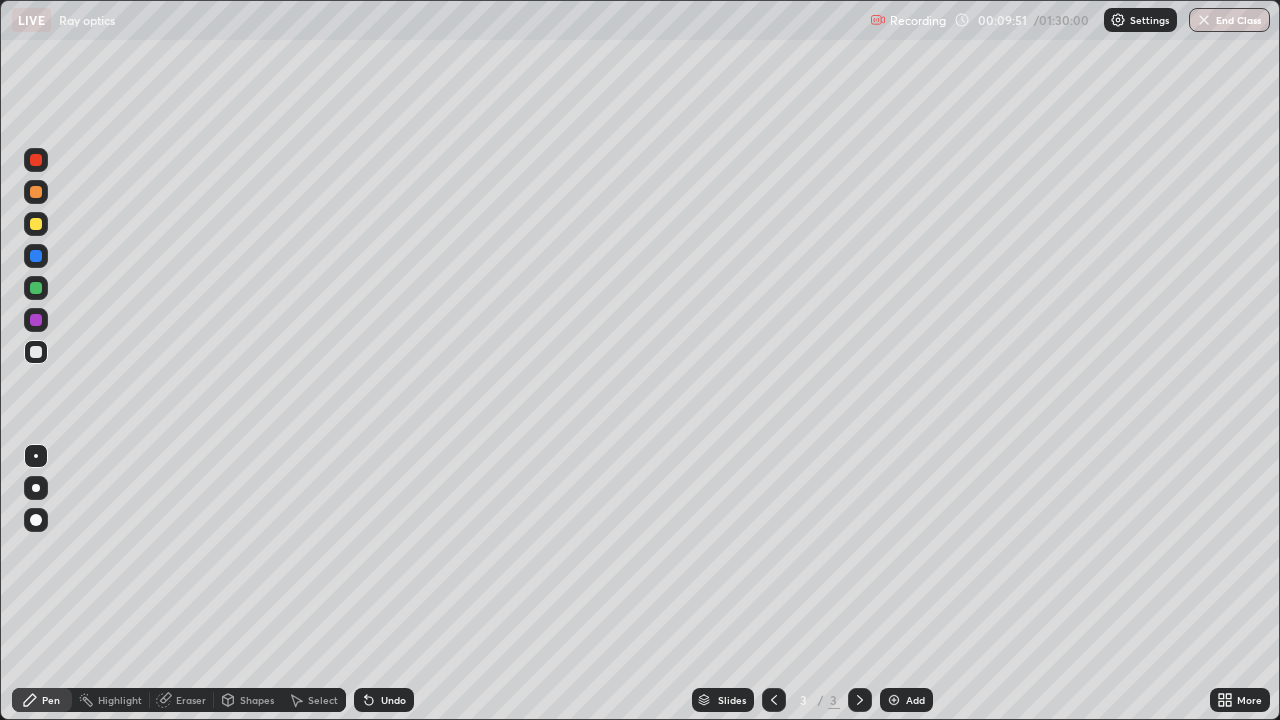 click at bounding box center [36, 288] 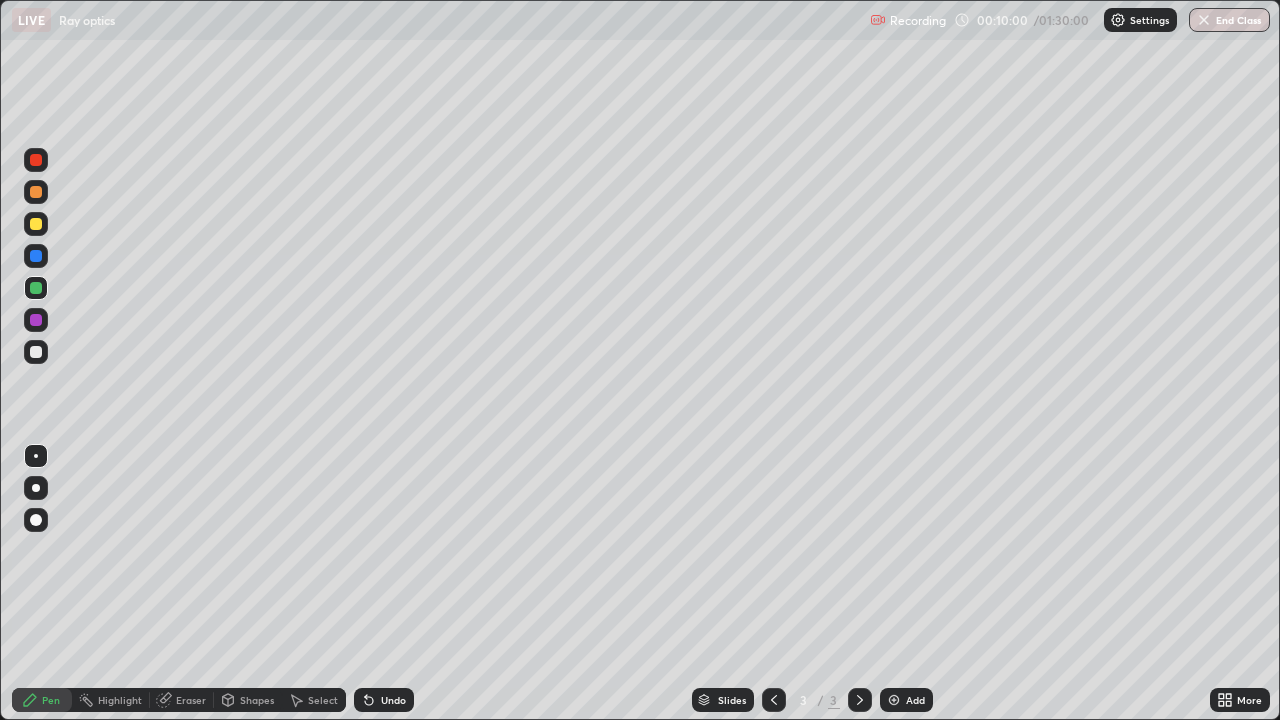 click at bounding box center [36, 192] 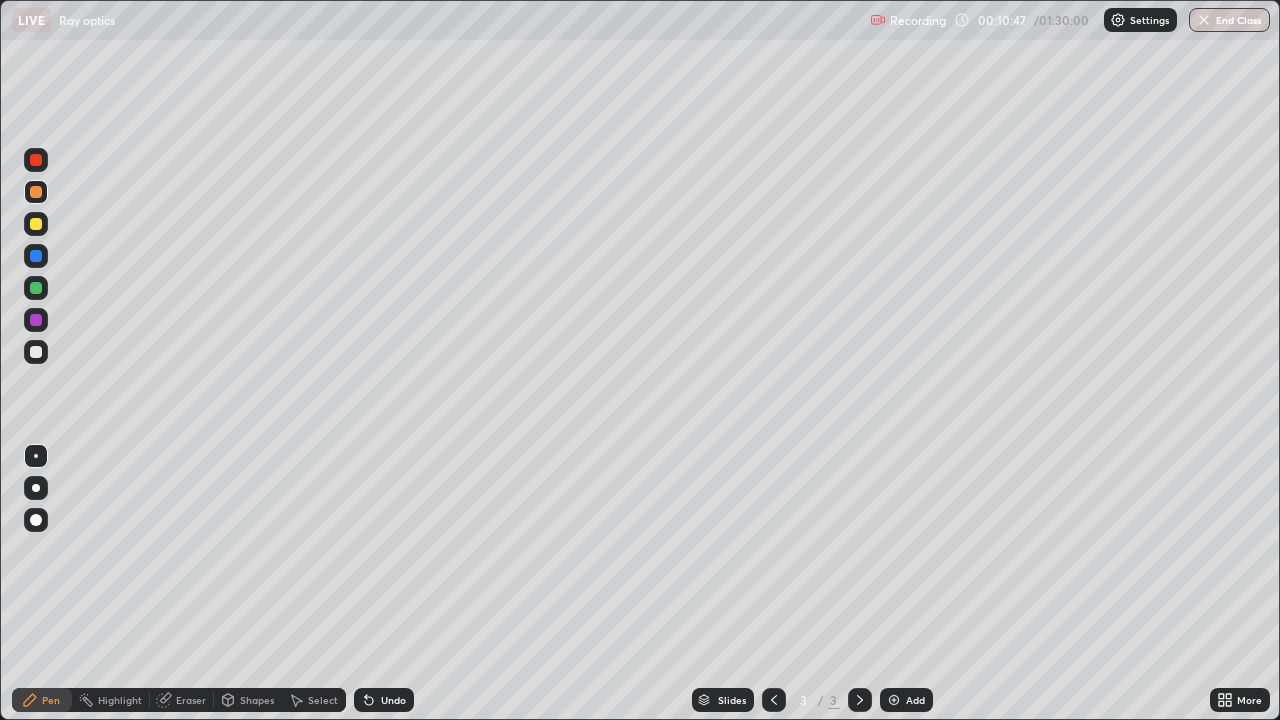 click at bounding box center [36, 352] 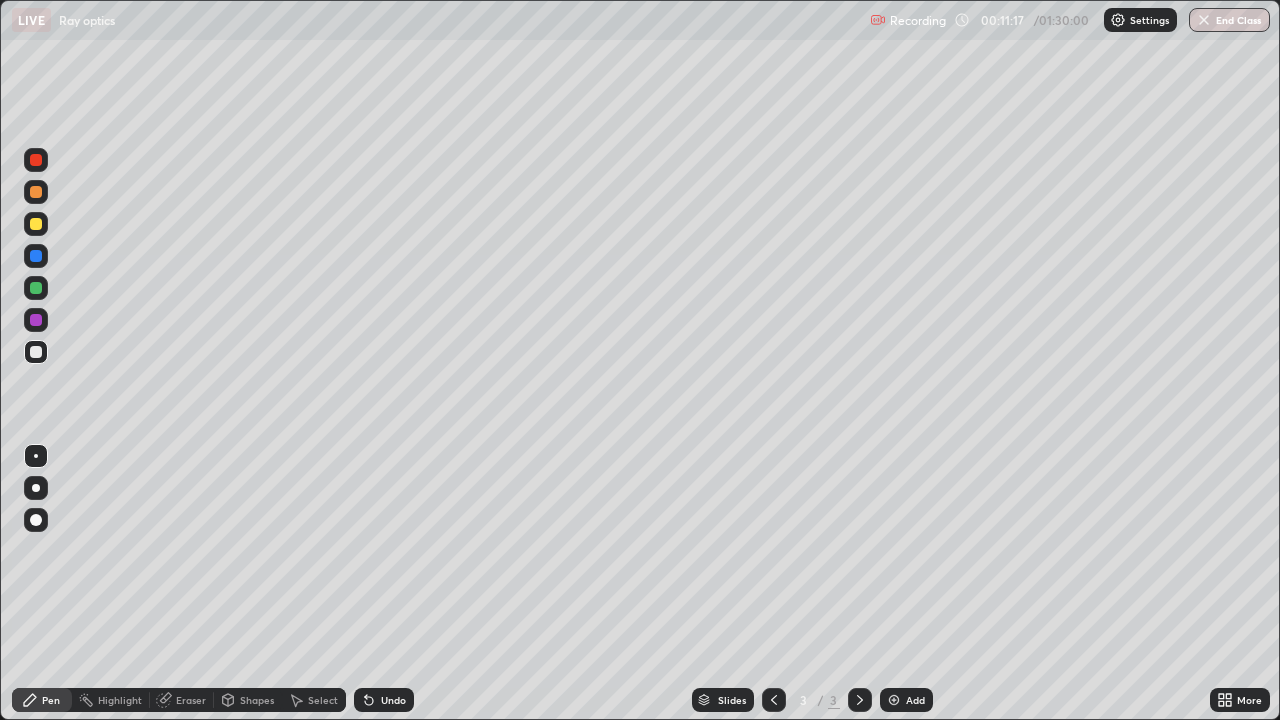 click at bounding box center (36, 288) 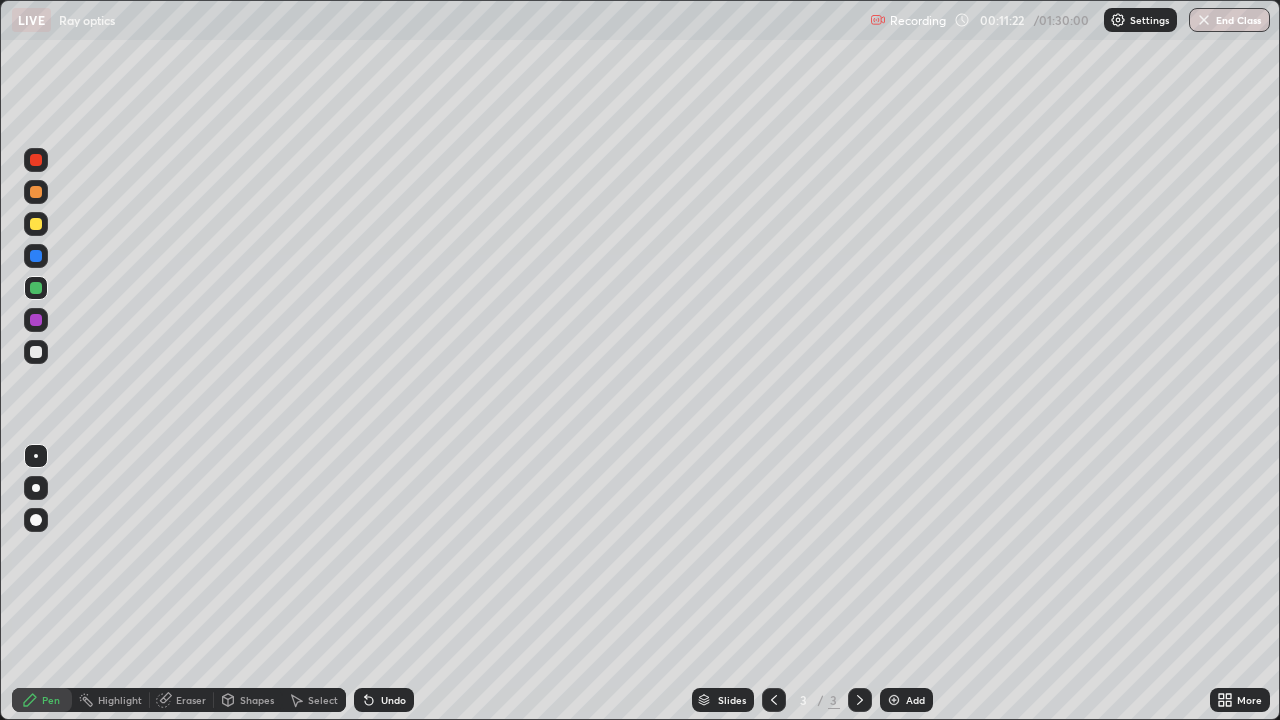click at bounding box center [36, 192] 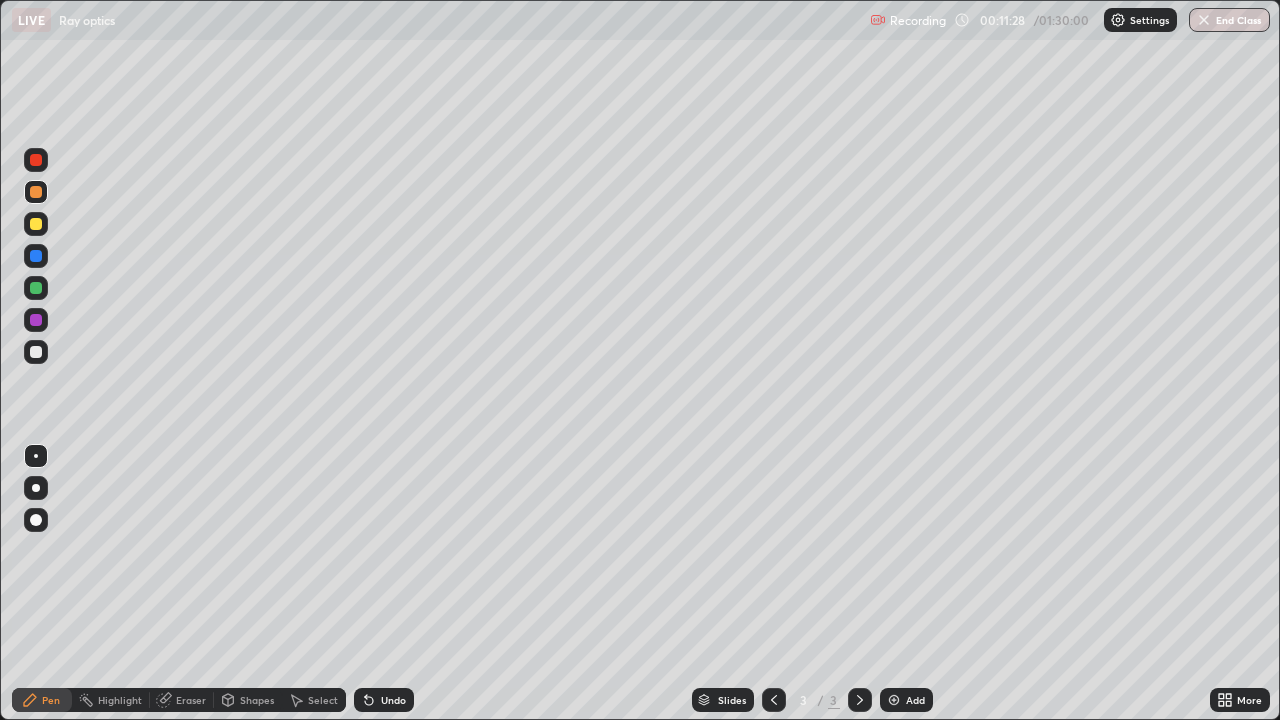 click at bounding box center (36, 352) 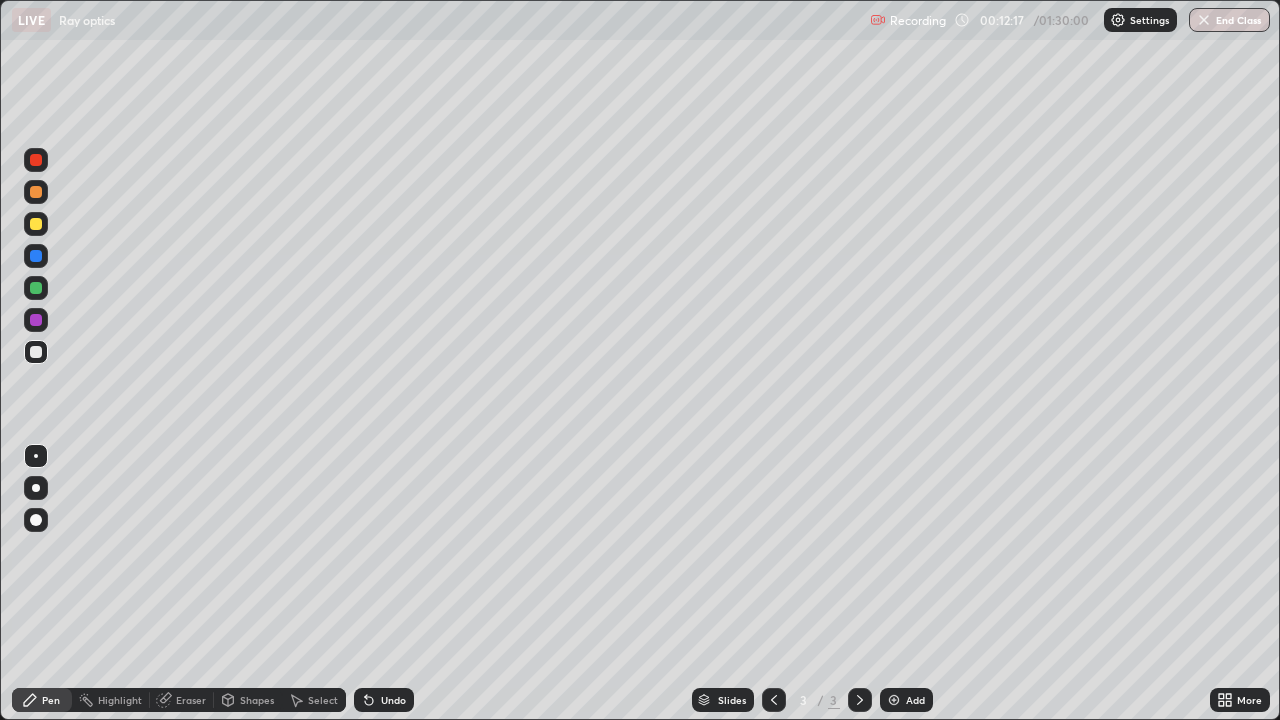 click at bounding box center (36, 288) 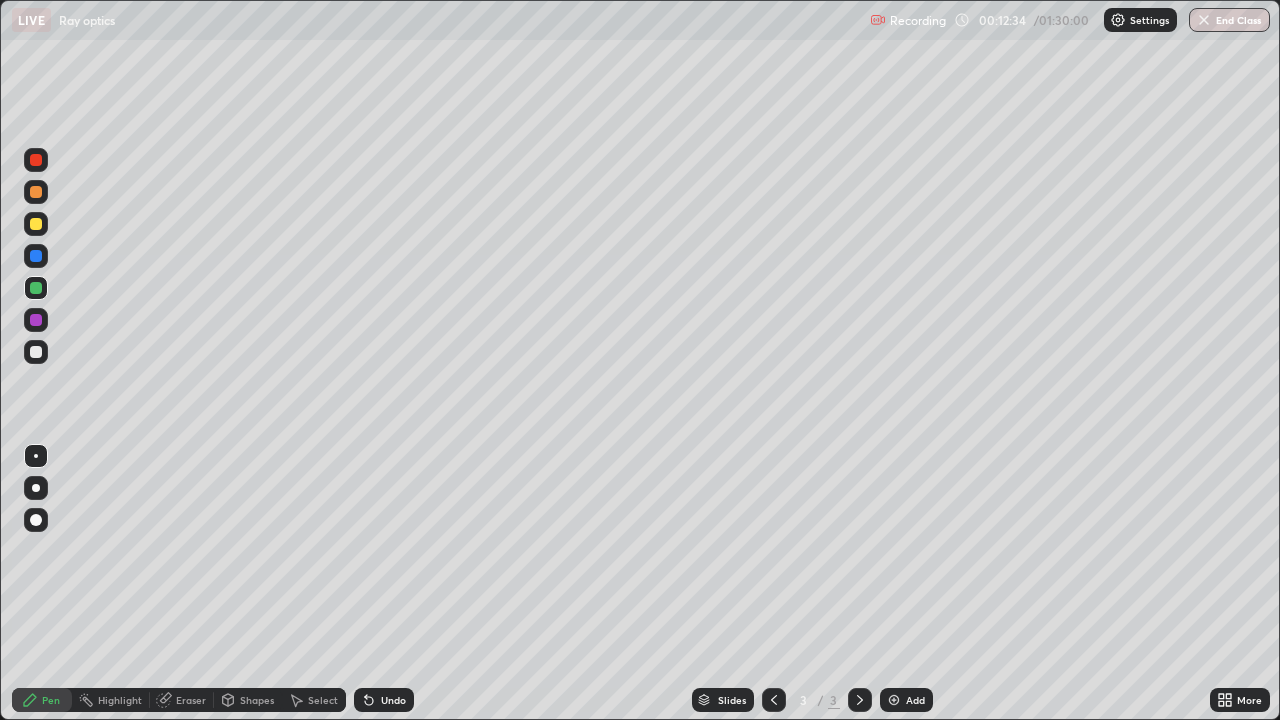 click at bounding box center (36, 192) 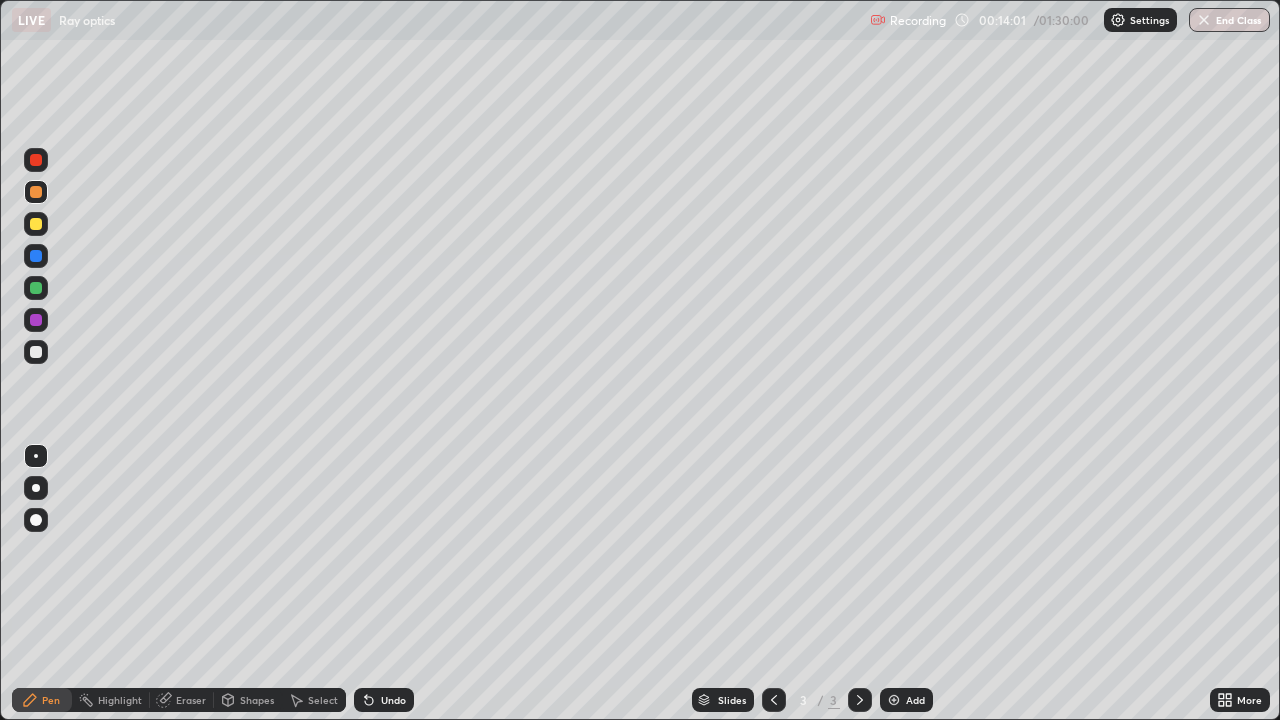 click on "Shapes" at bounding box center (257, 700) 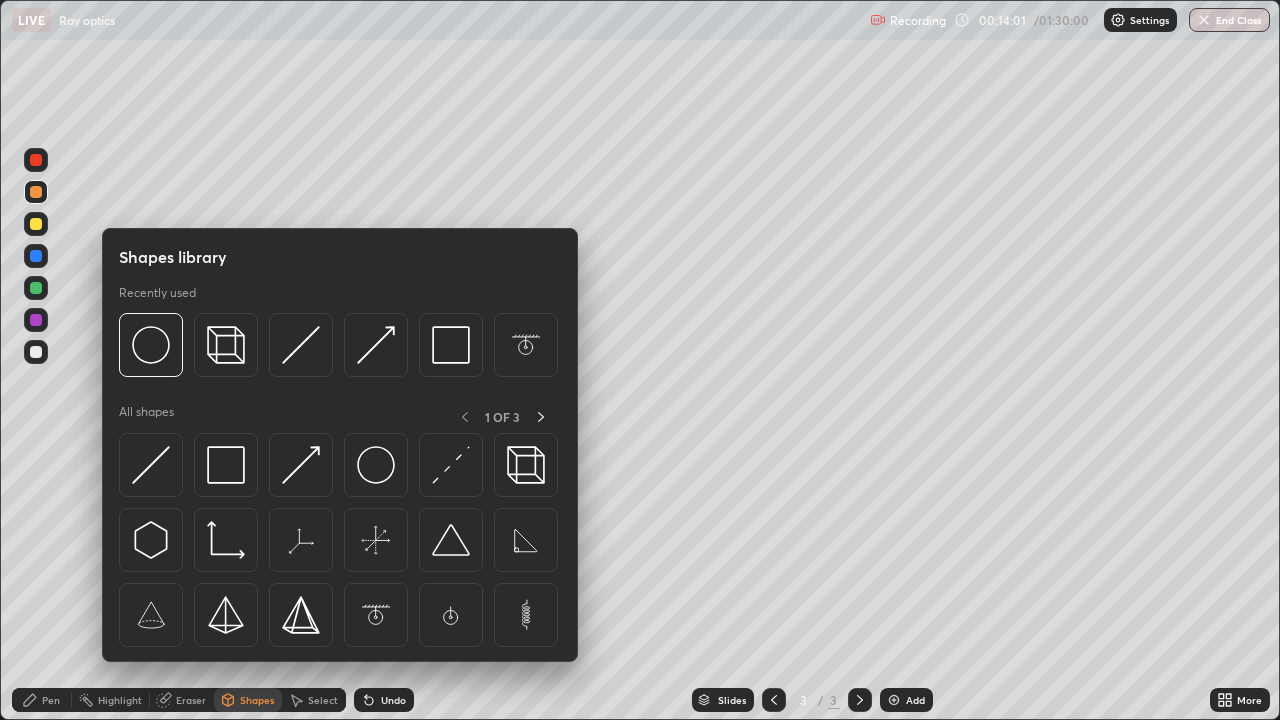 click on "Select" at bounding box center (323, 700) 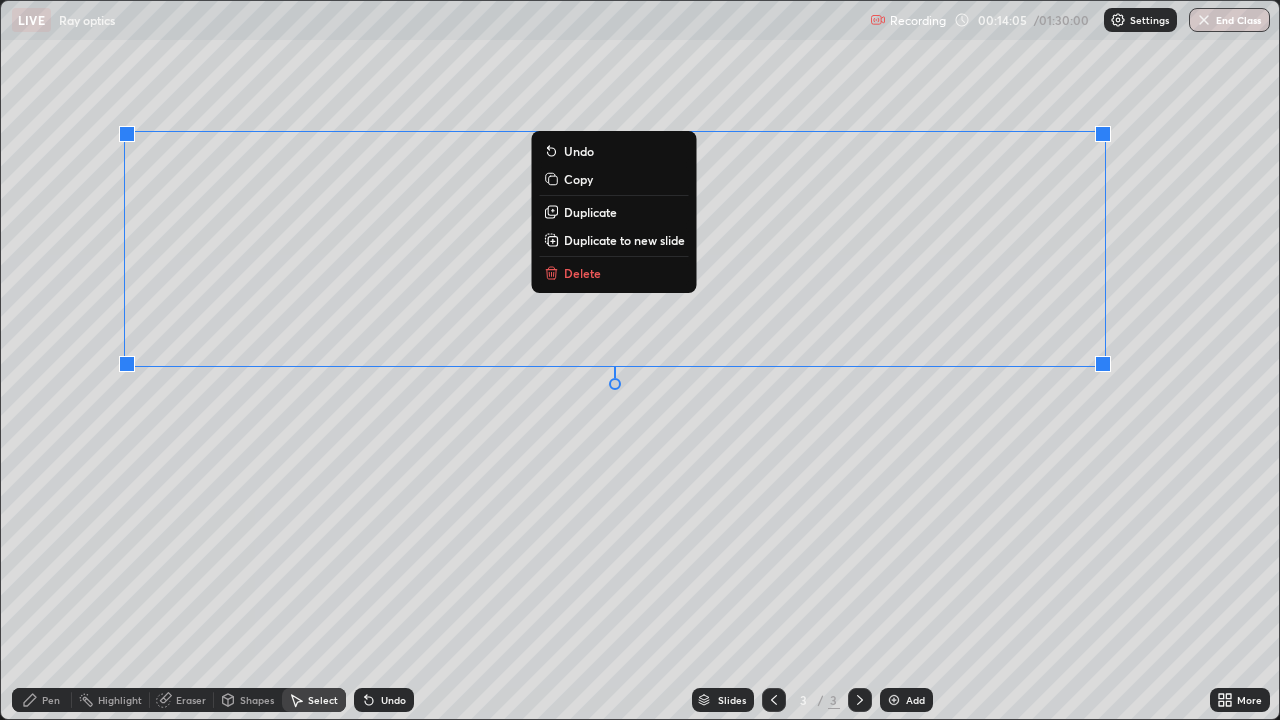click on "Delete" at bounding box center [582, 273] 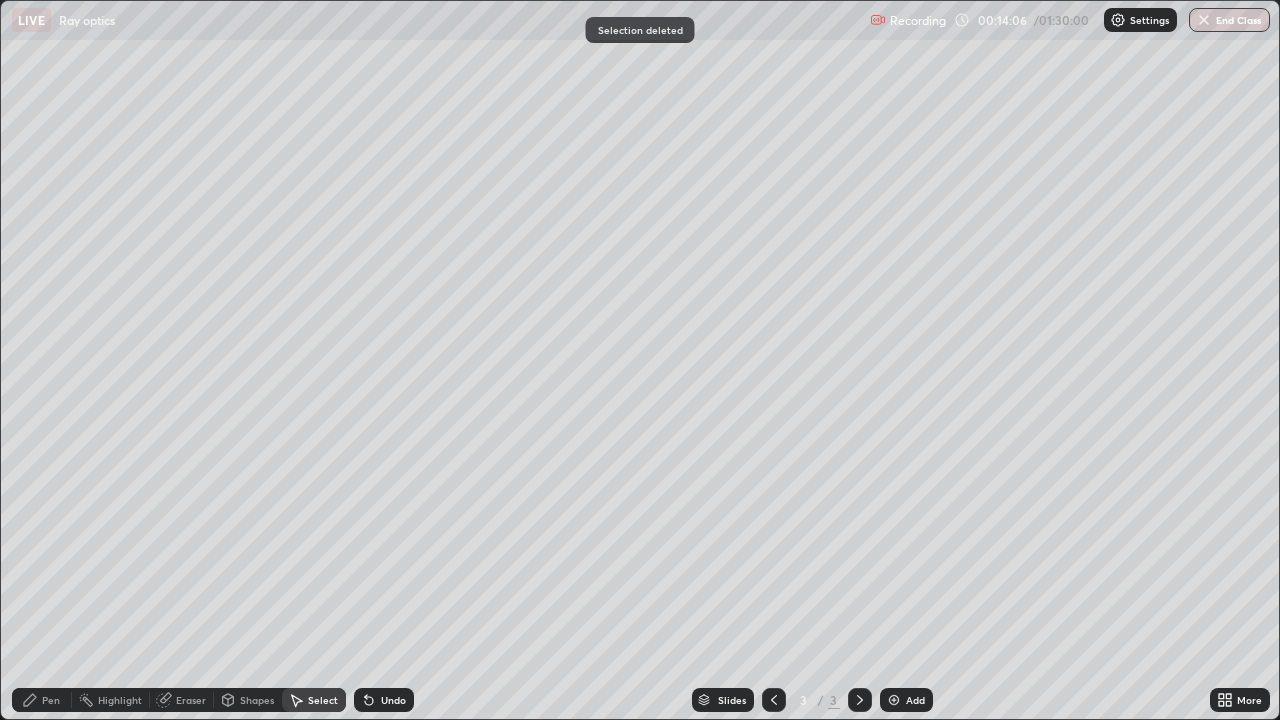 click on "Pen" at bounding box center (51, 700) 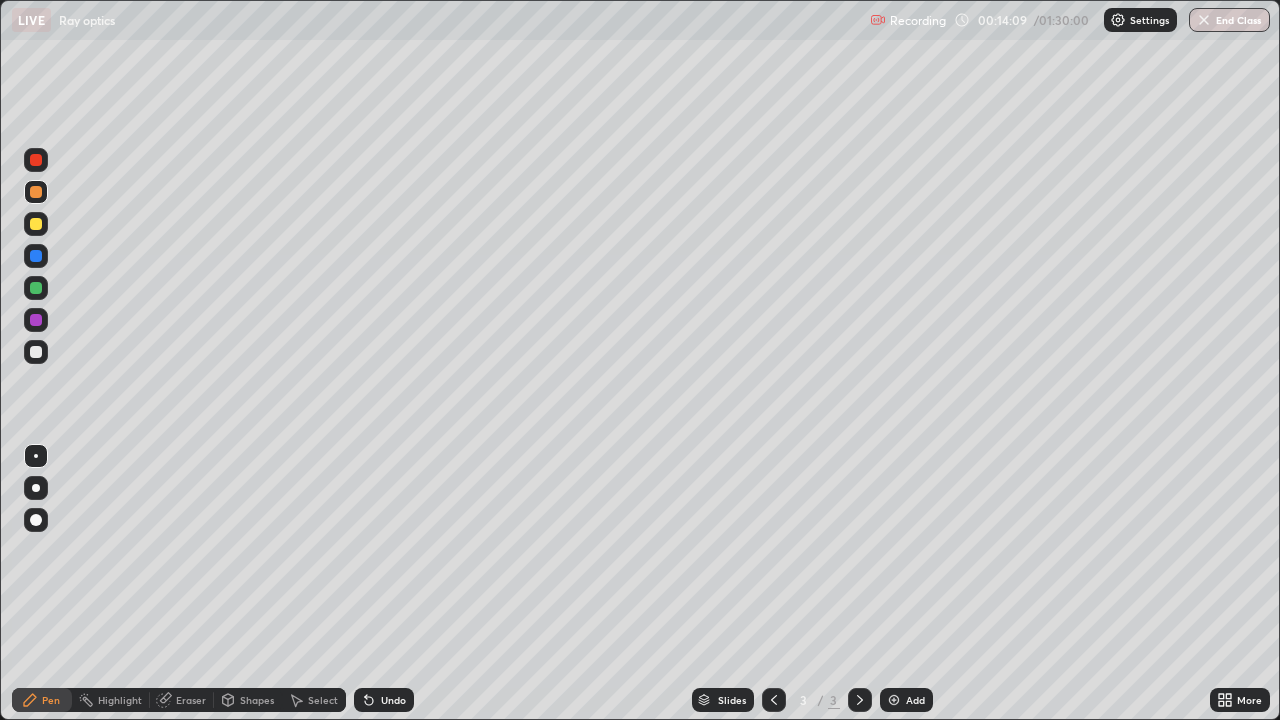 click at bounding box center (36, 352) 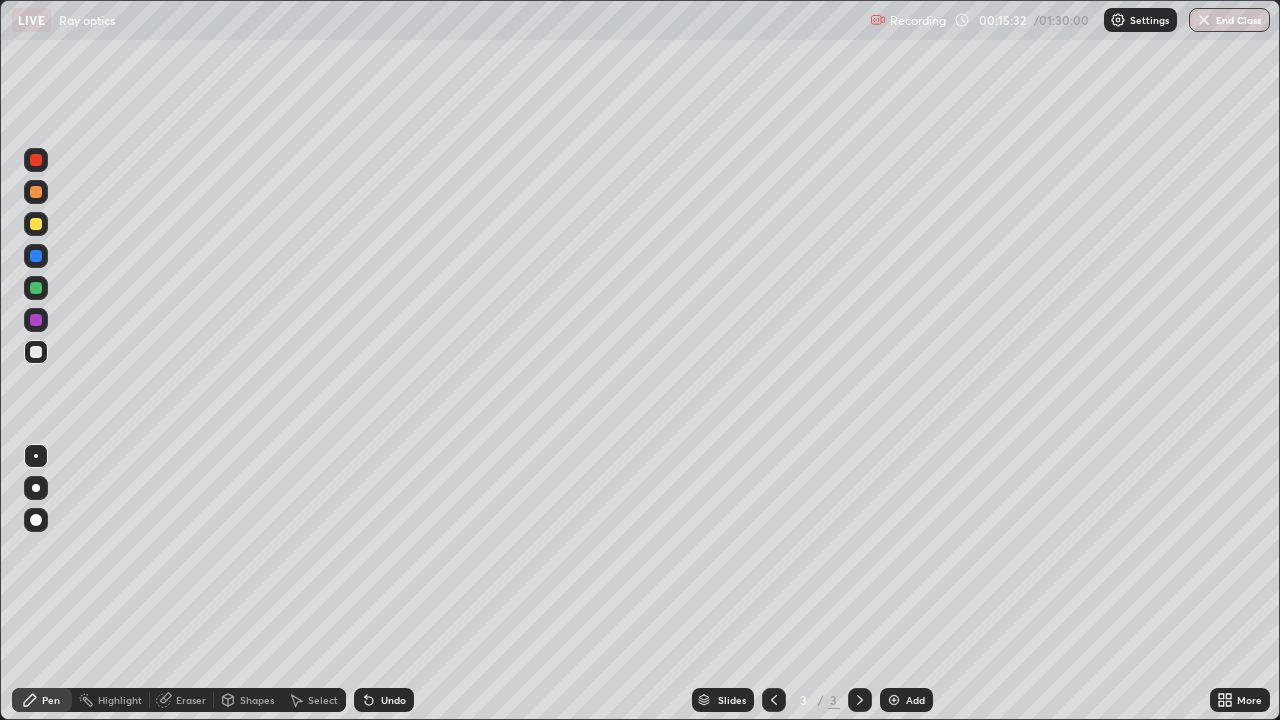 click on "Eraser" at bounding box center (191, 700) 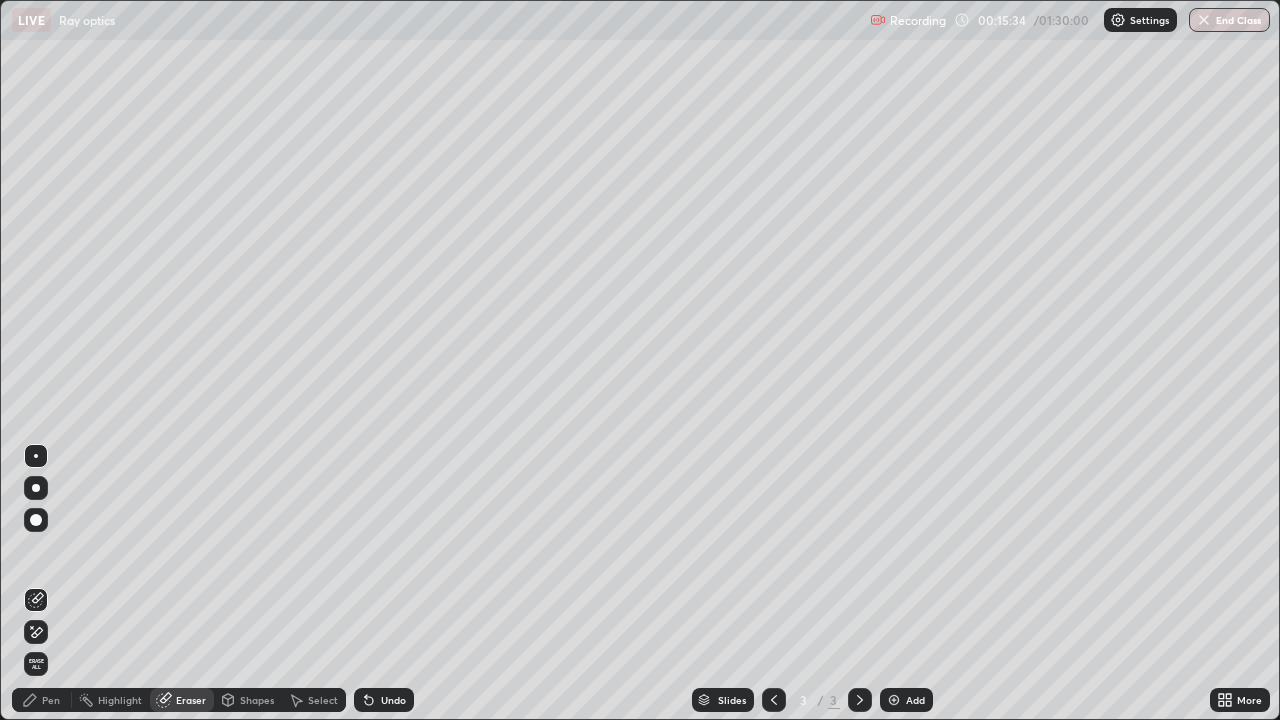 click on "Pen" at bounding box center (42, 700) 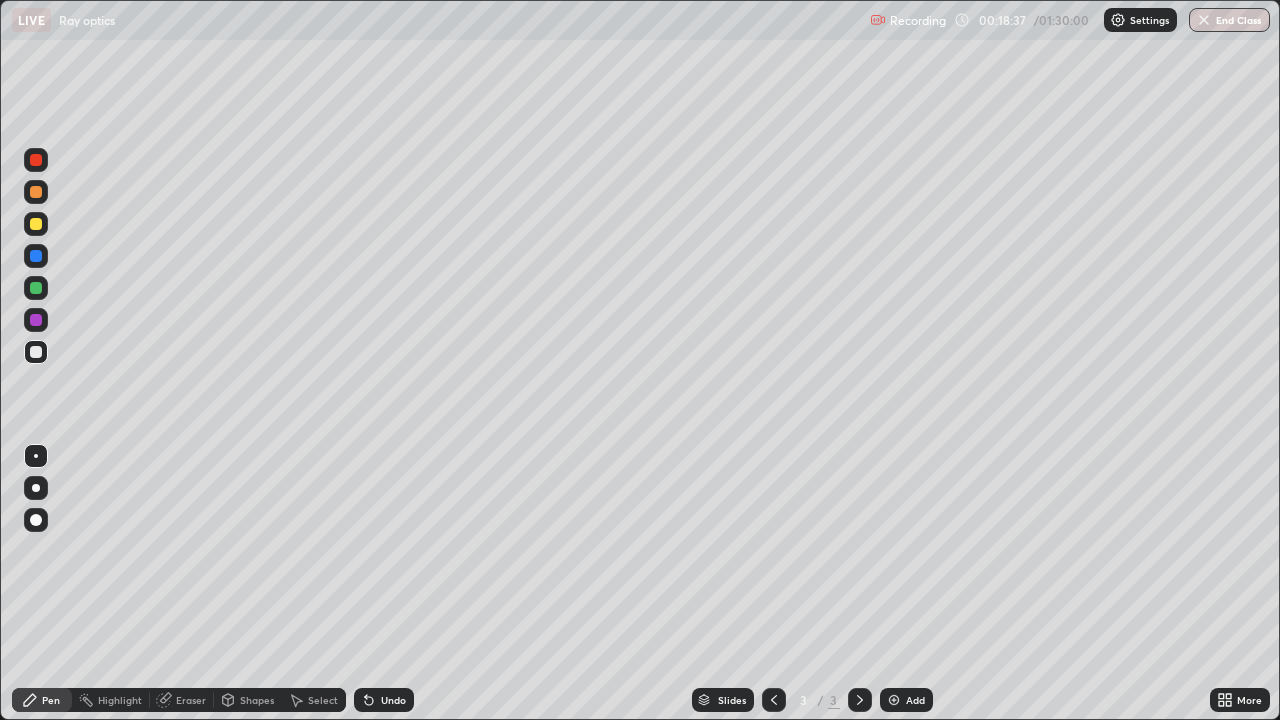 click on "Undo" at bounding box center (393, 700) 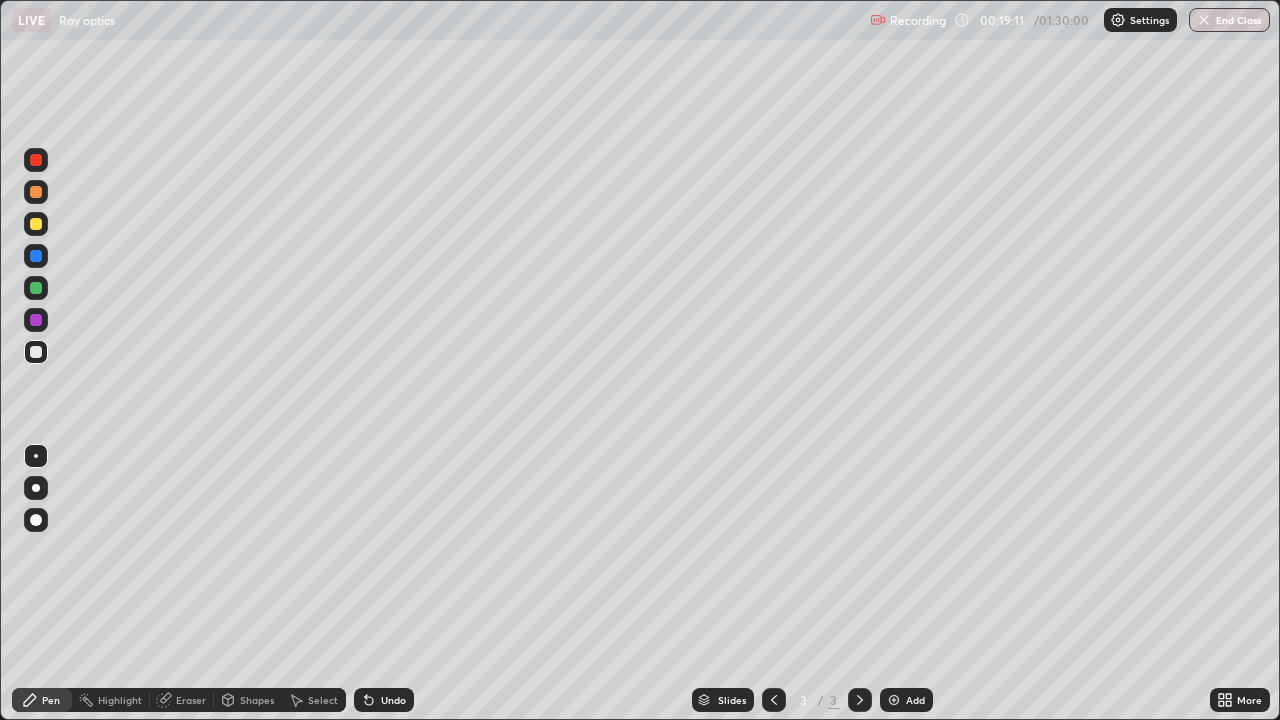 click on "Undo" at bounding box center (393, 700) 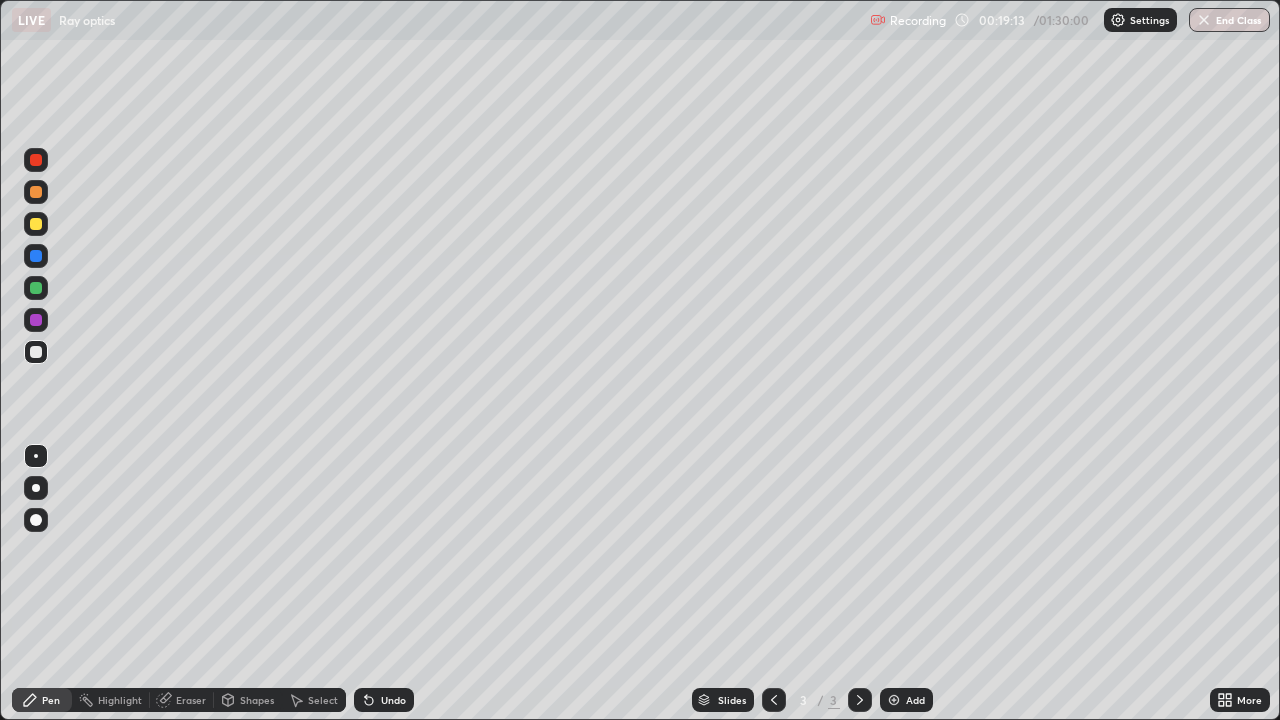 click at bounding box center (36, 288) 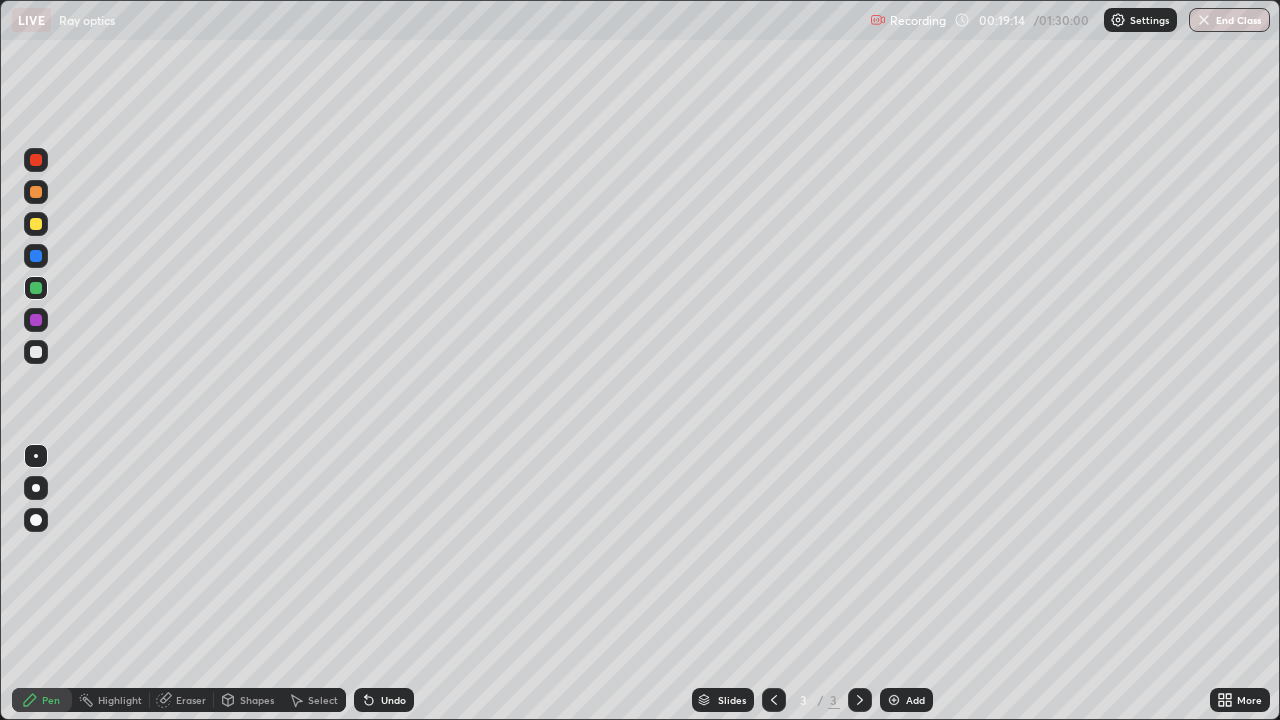 click at bounding box center (36, 224) 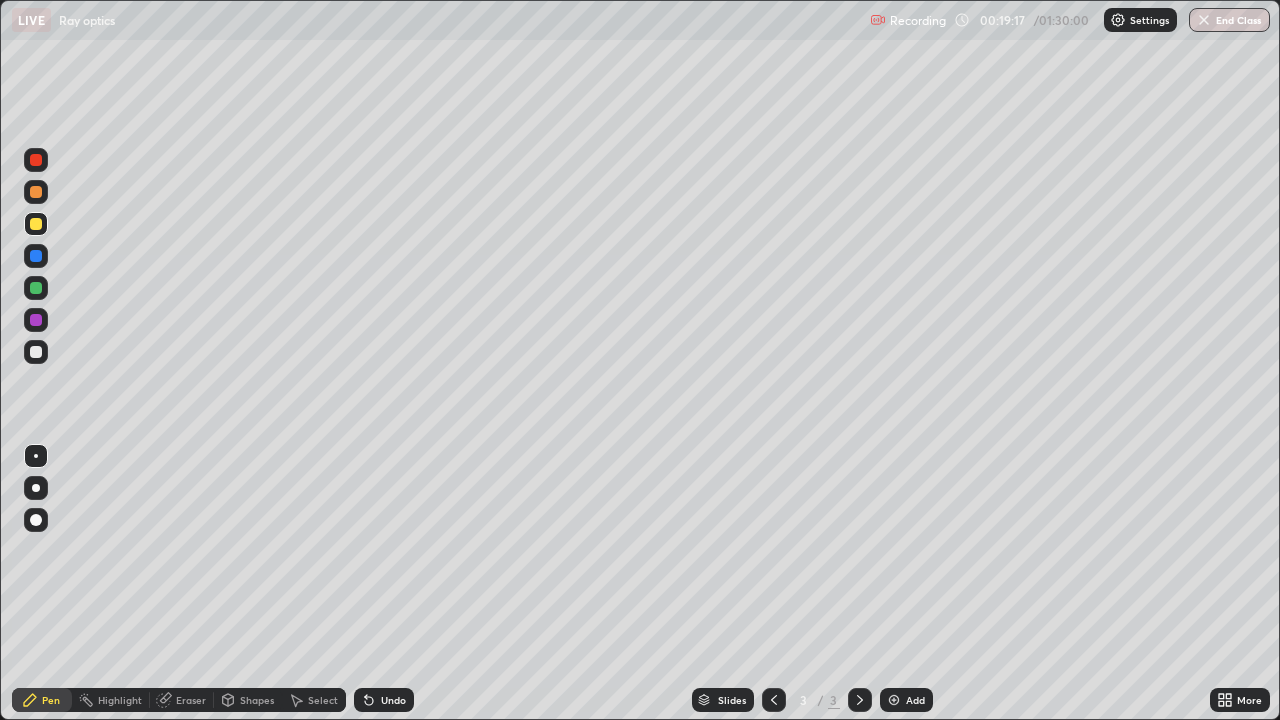 click on "Undo" at bounding box center (384, 700) 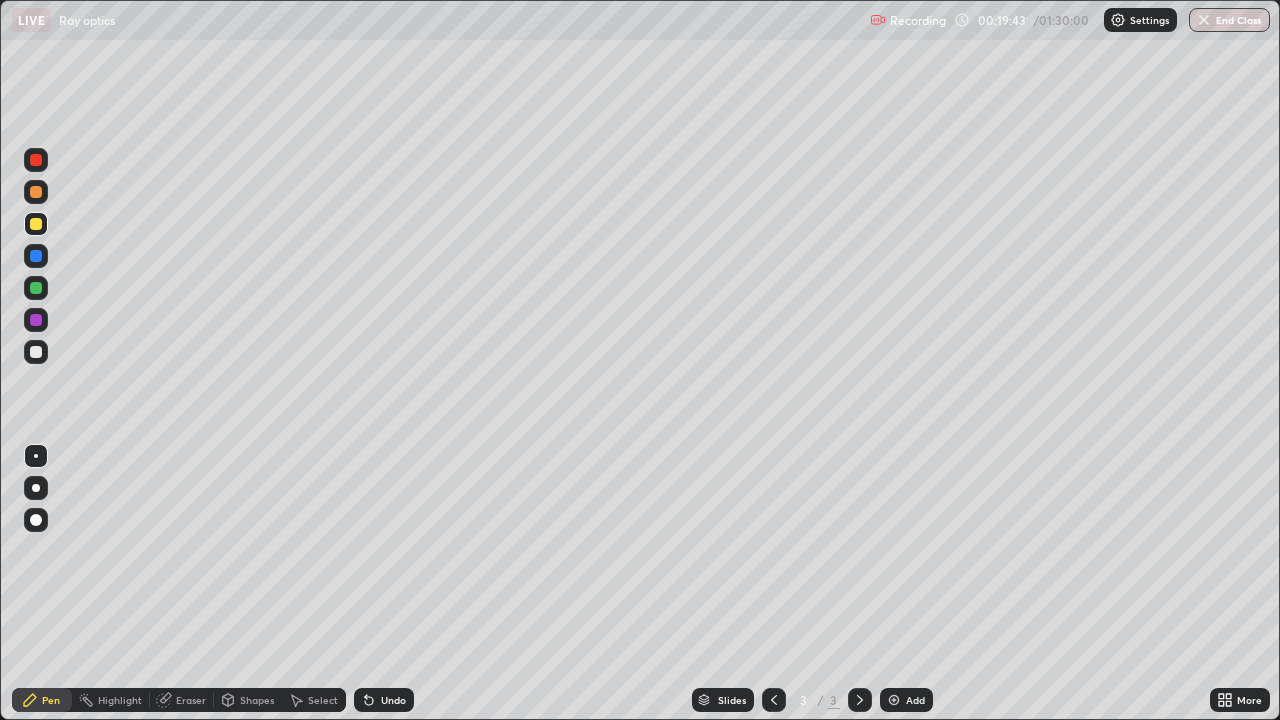 click at bounding box center (36, 352) 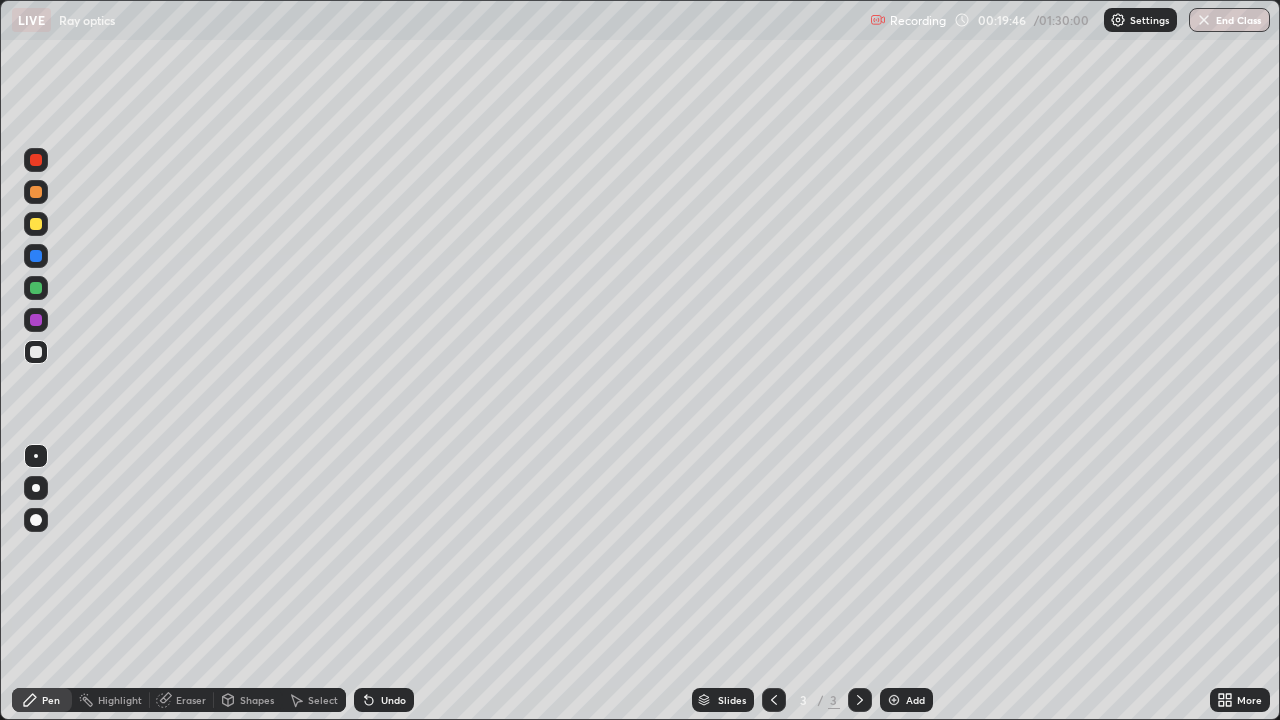click 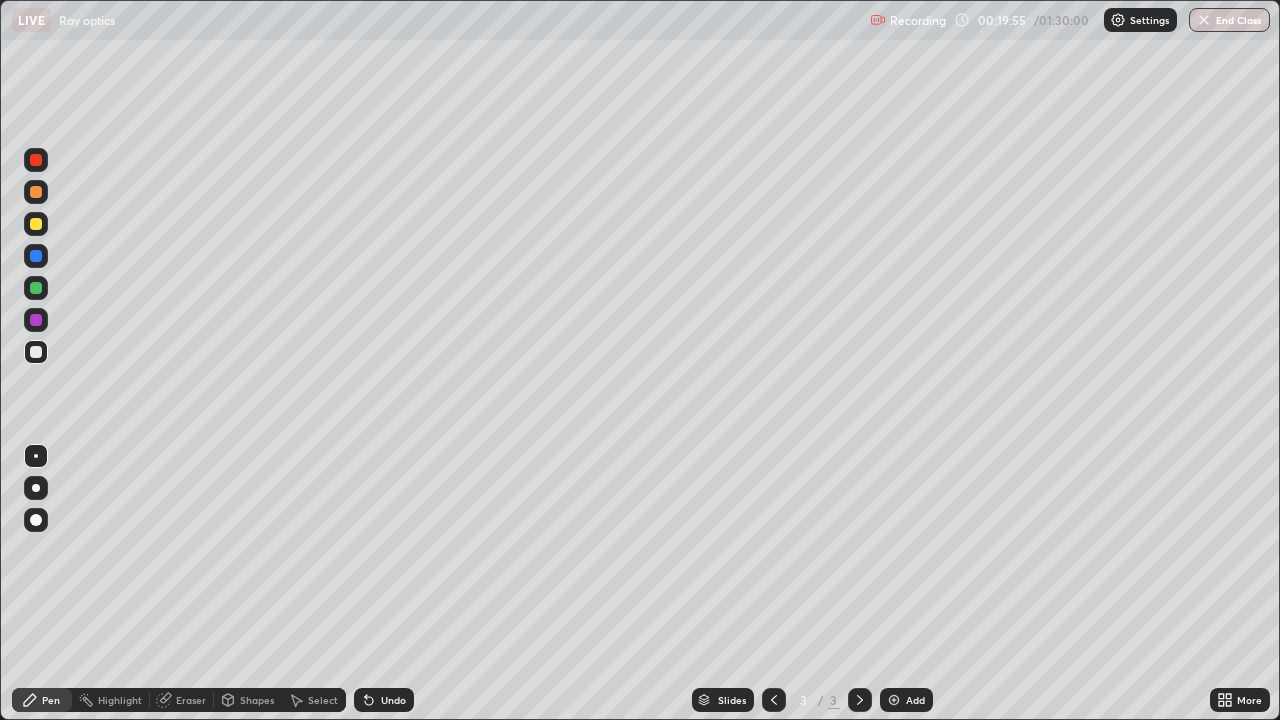 click at bounding box center [36, 256] 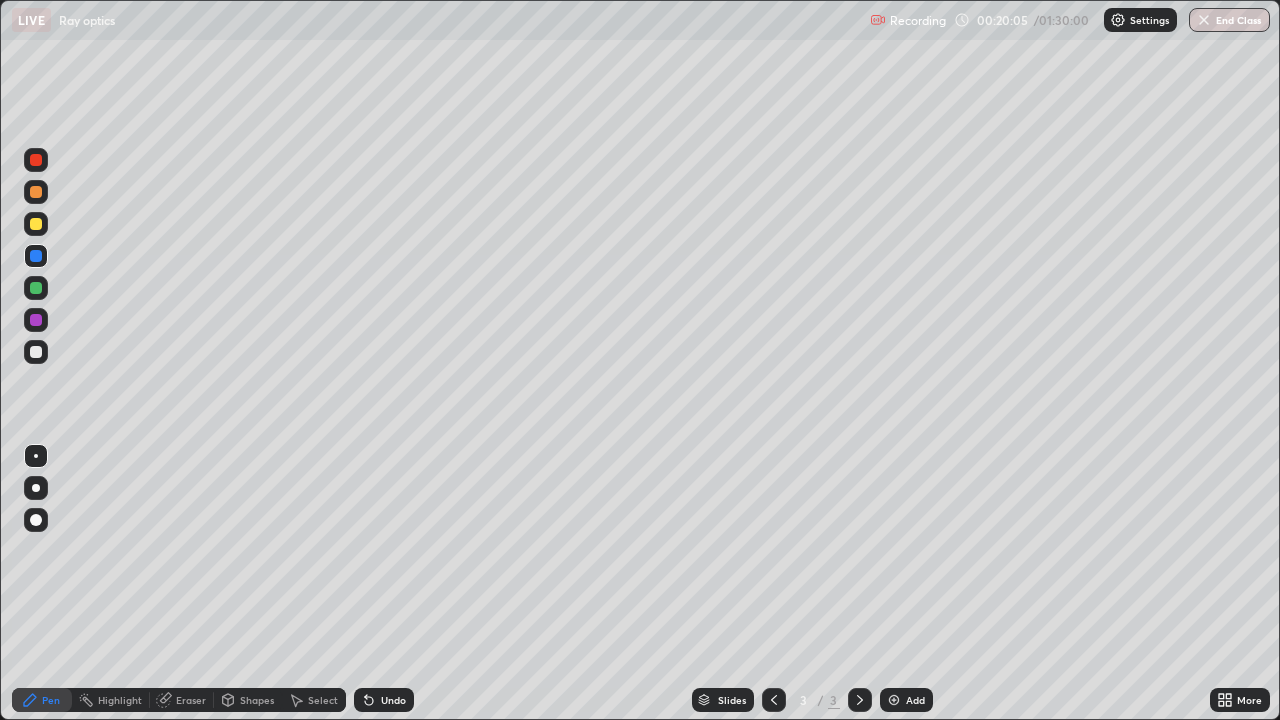 click at bounding box center (36, 224) 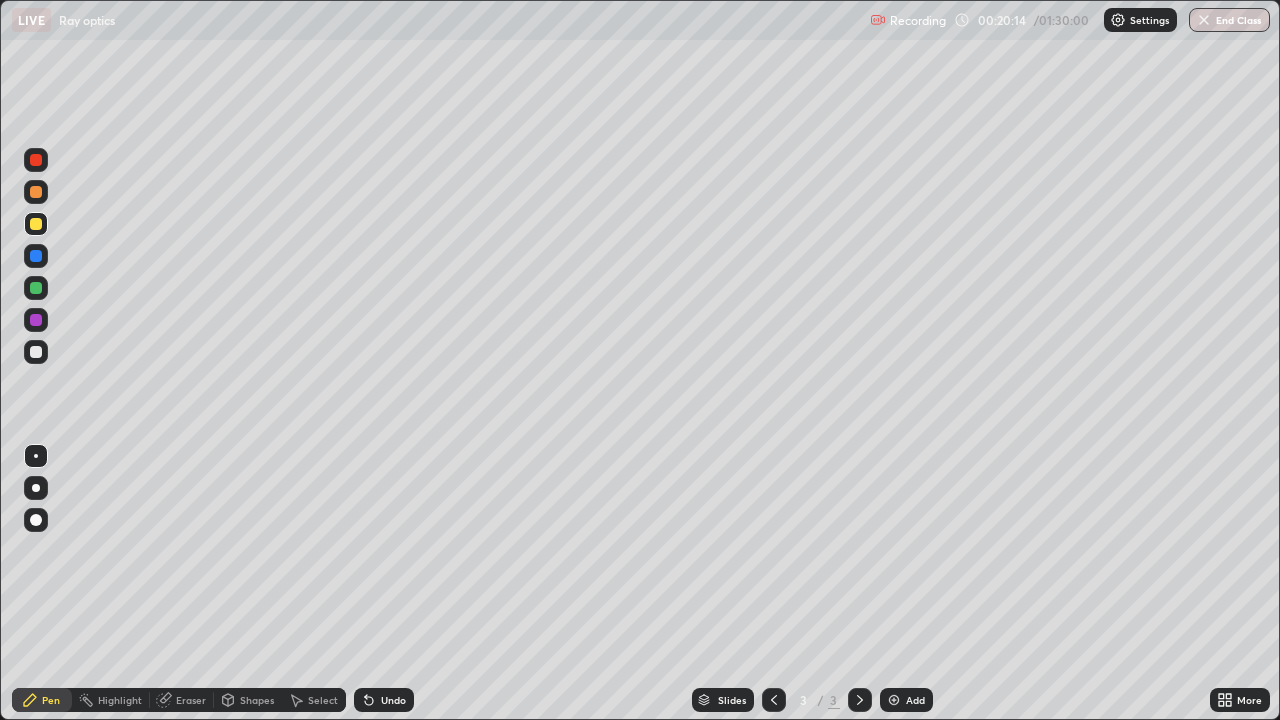 click at bounding box center (36, 256) 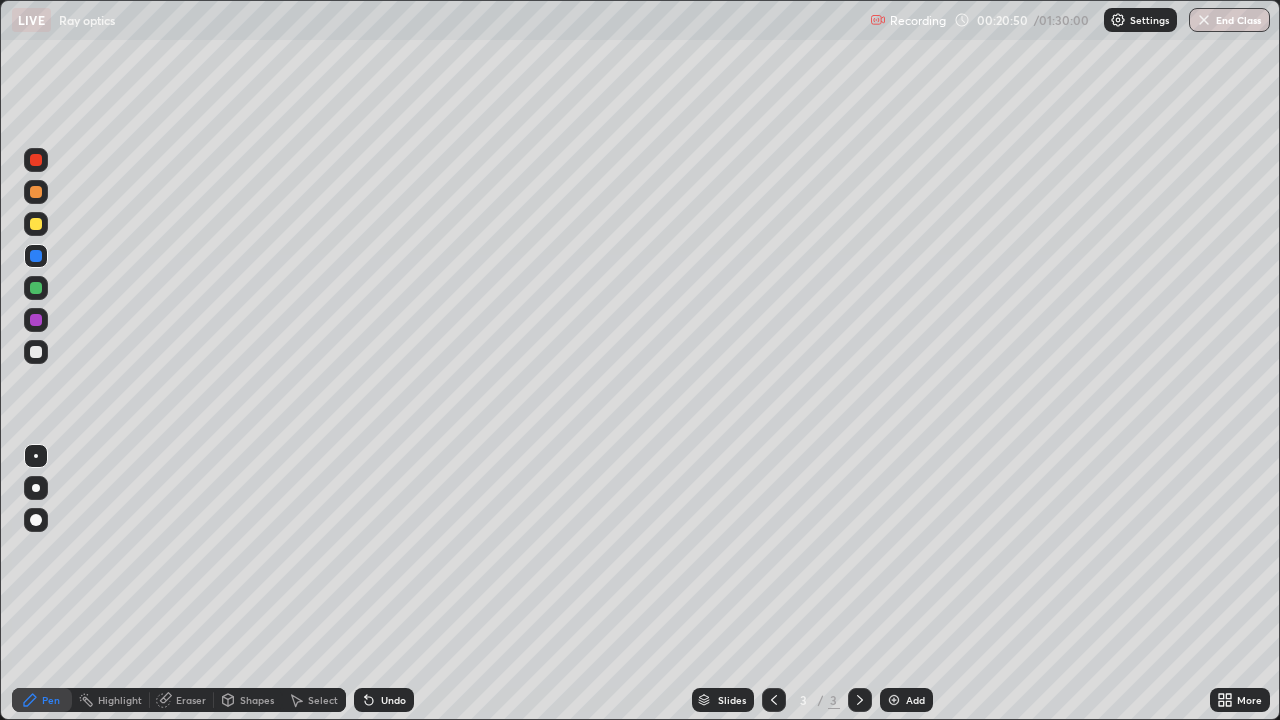 click at bounding box center (36, 352) 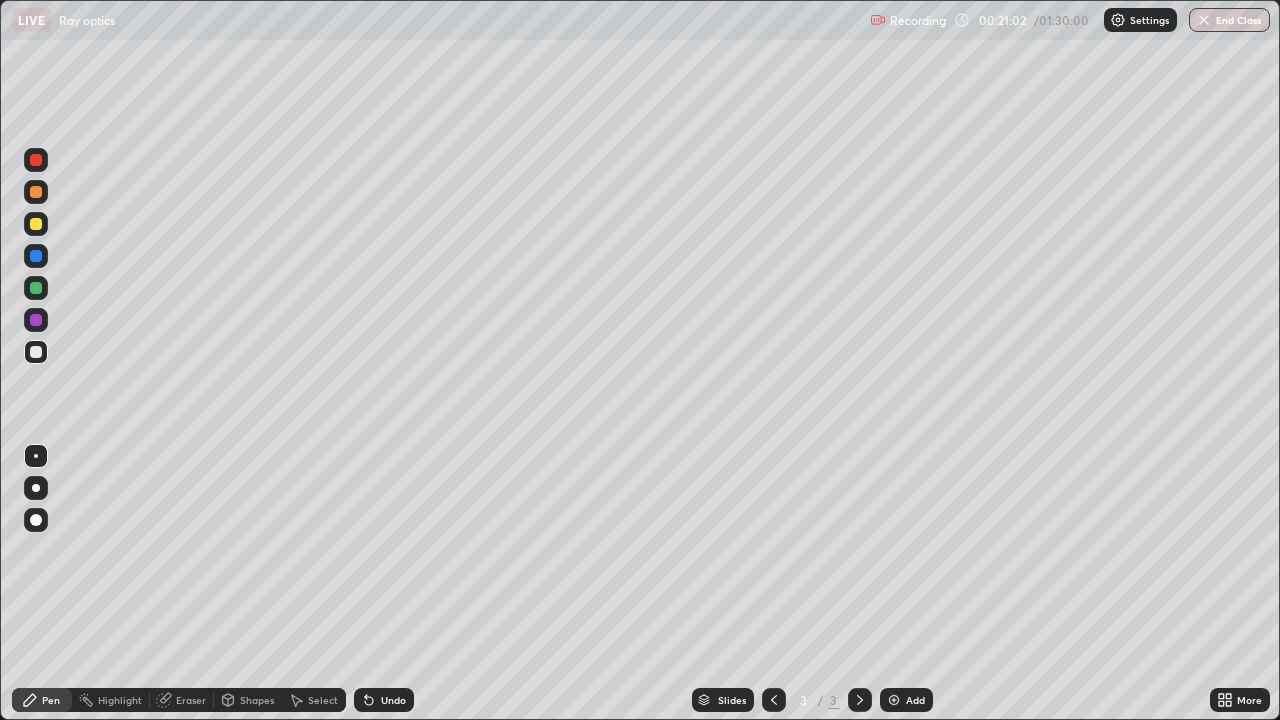 click at bounding box center [36, 288] 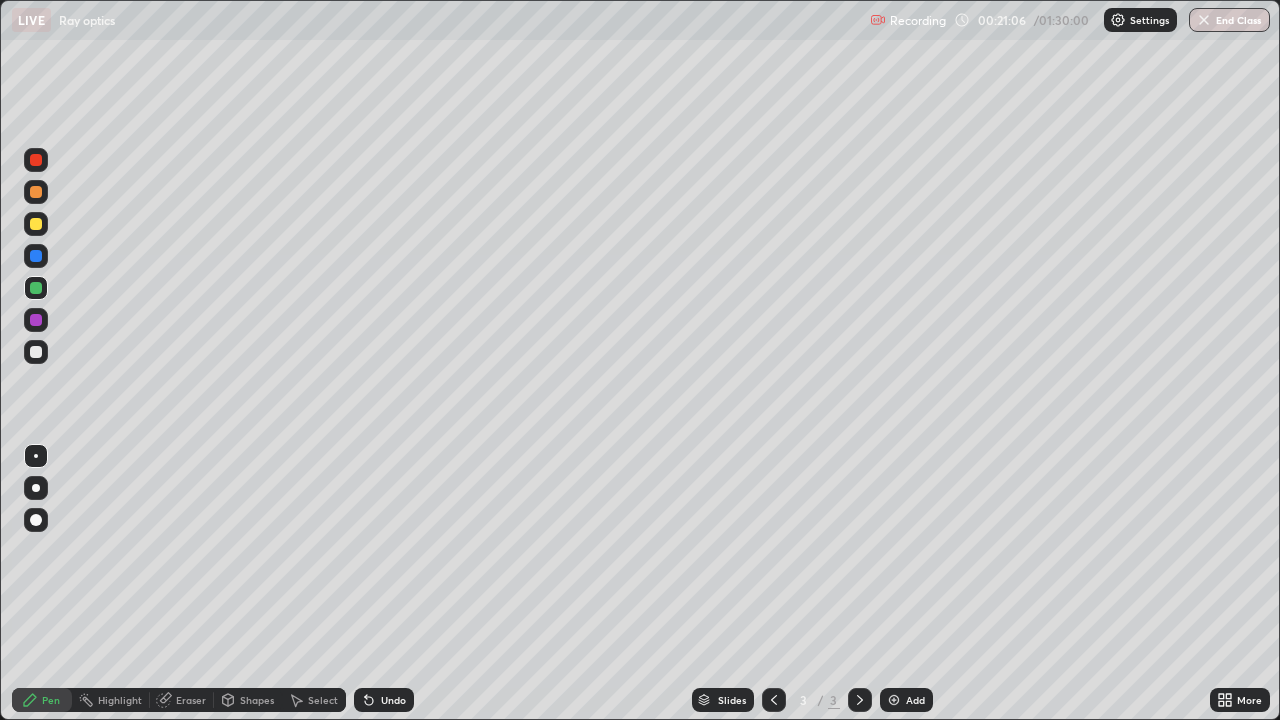 click on "Undo" at bounding box center [393, 700] 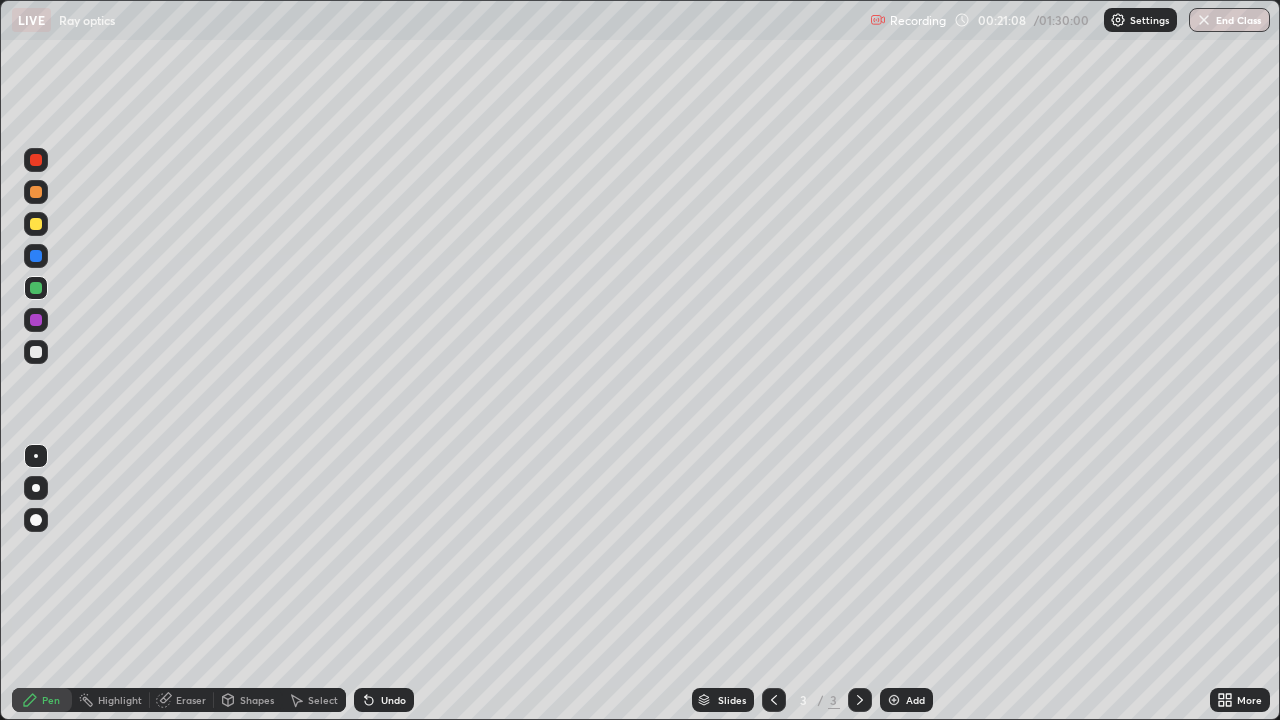 click on "Undo" at bounding box center [393, 700] 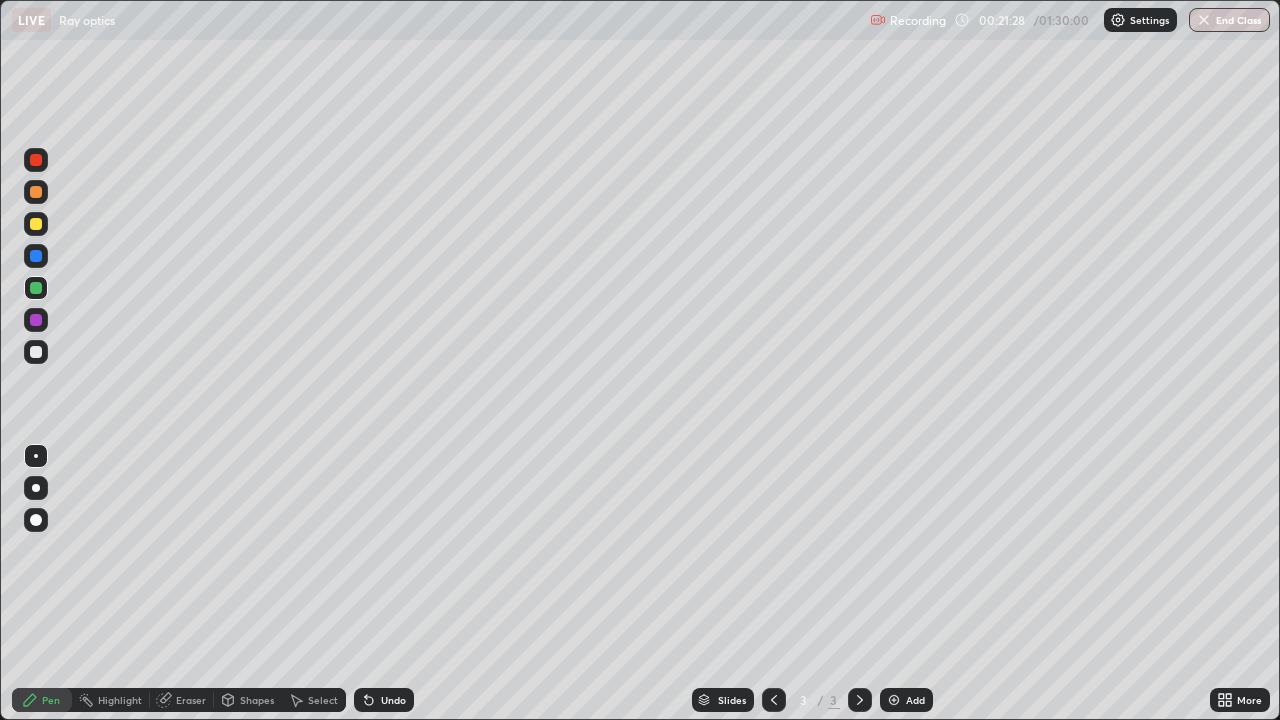 click at bounding box center (36, 352) 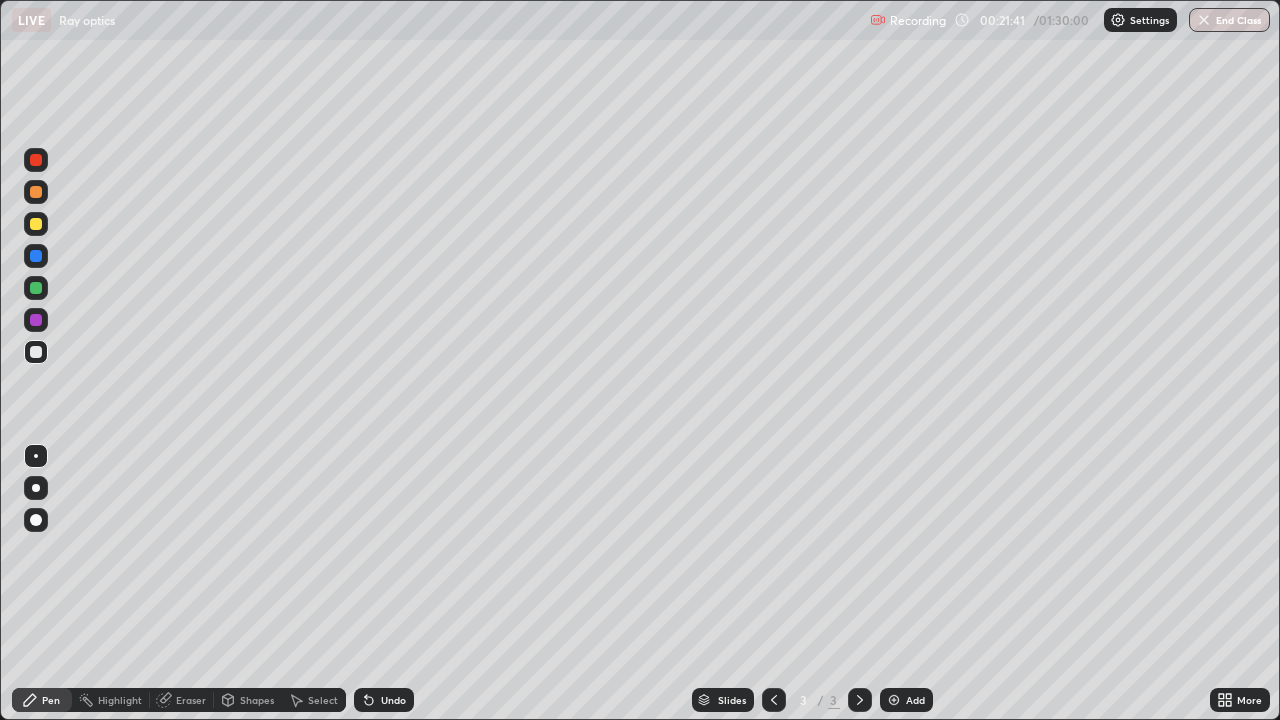 click at bounding box center [36, 224] 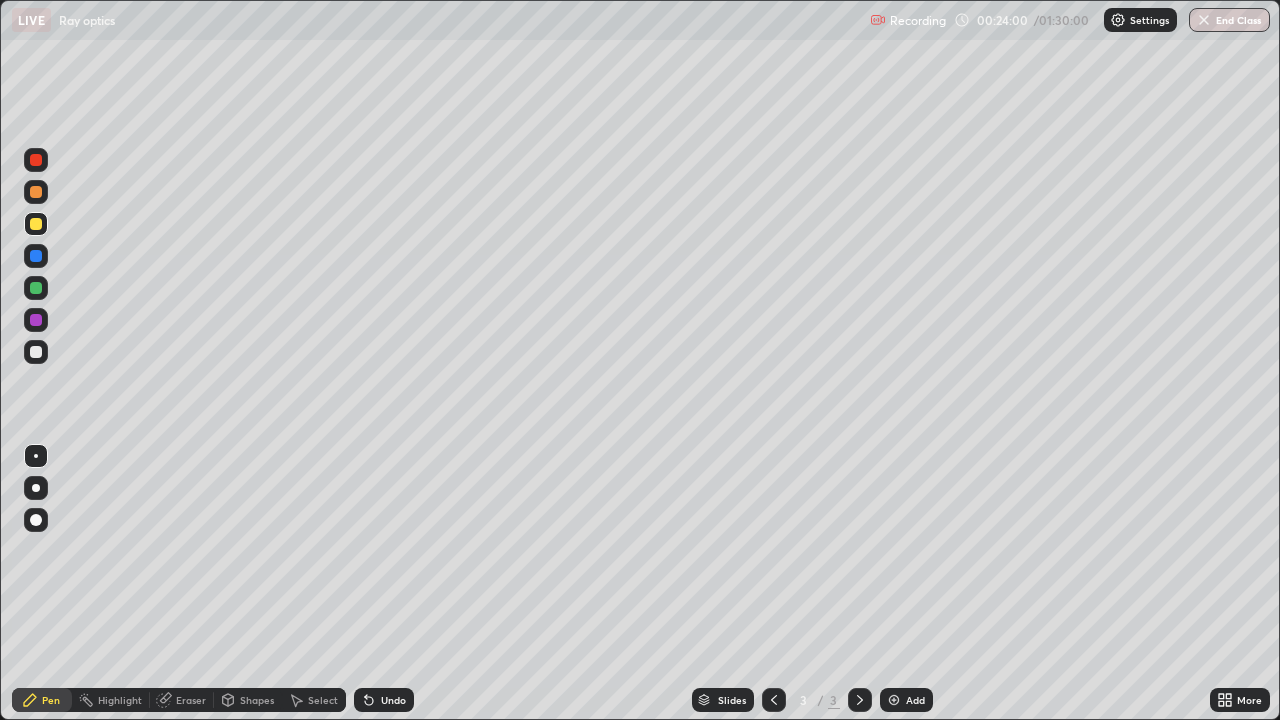 click at bounding box center (36, 352) 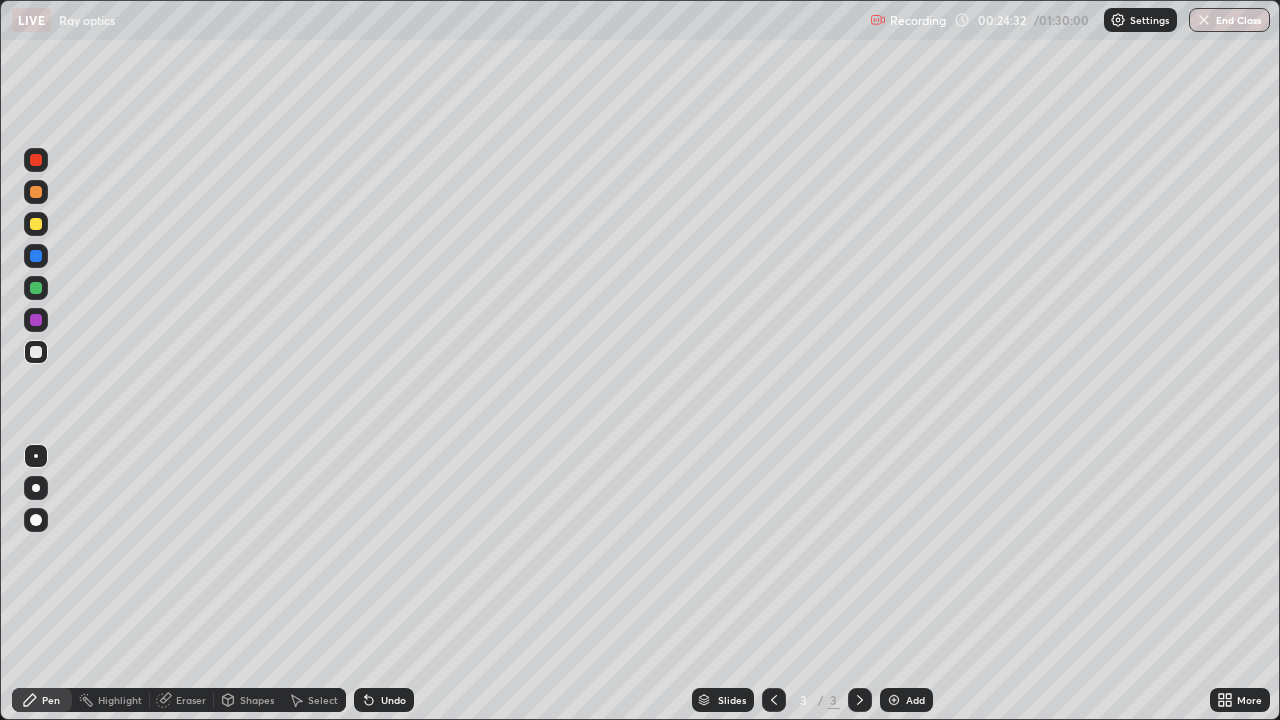 click 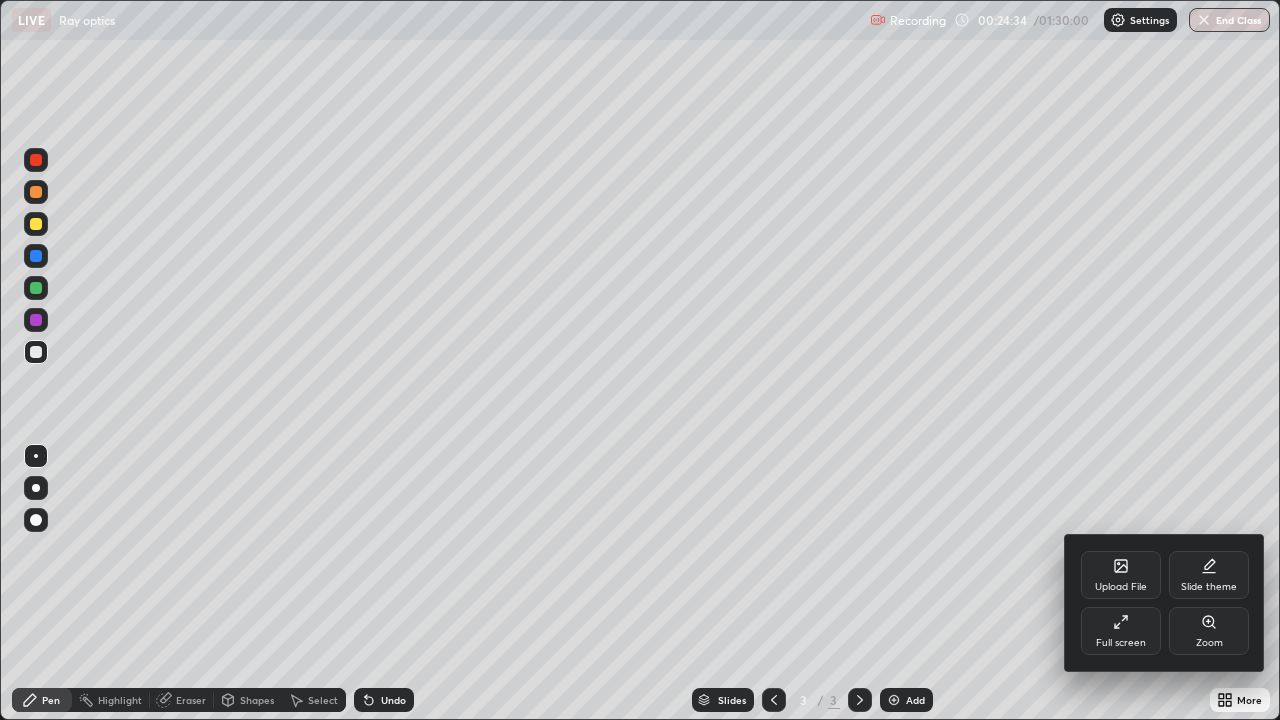 click 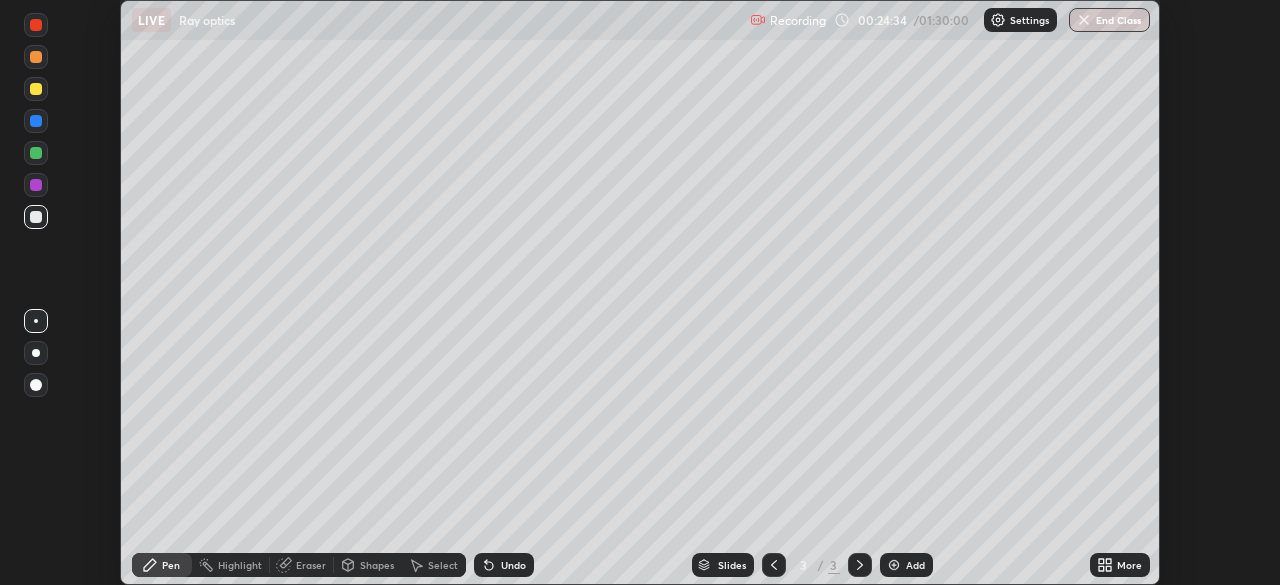 scroll, scrollTop: 585, scrollLeft: 1280, axis: both 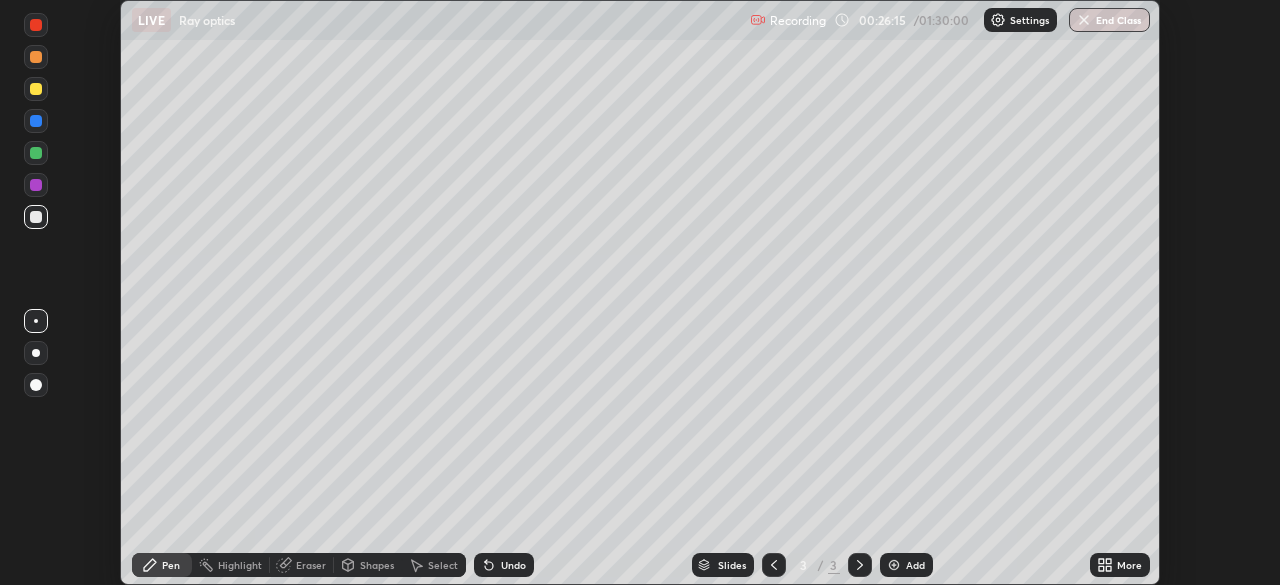 click 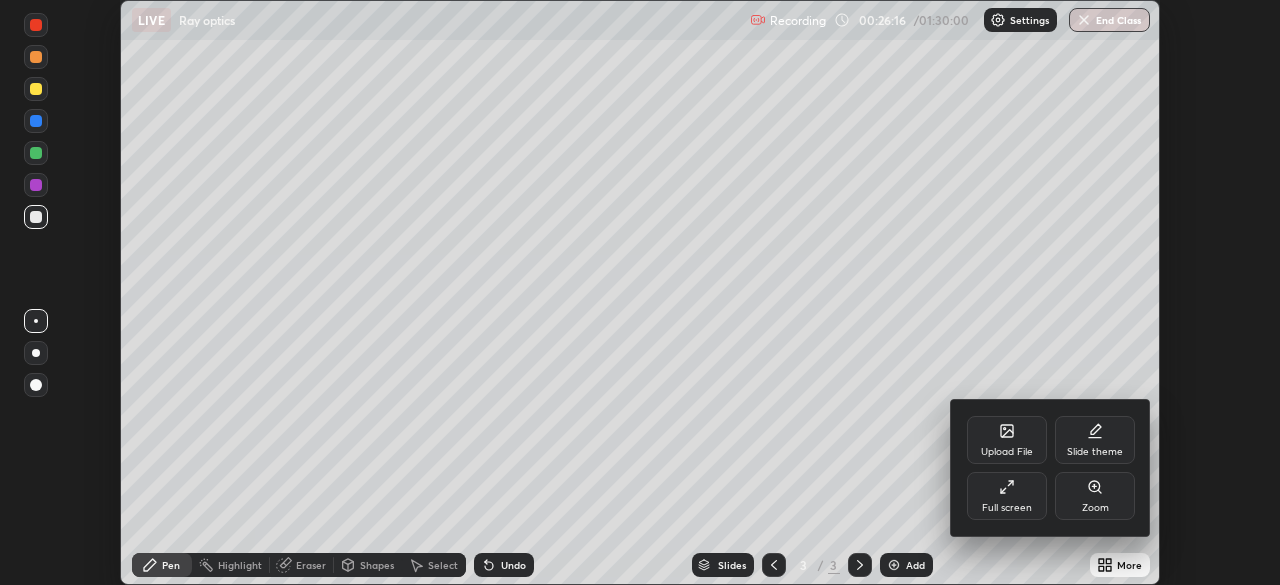 click on "Upload File" at bounding box center [1007, 440] 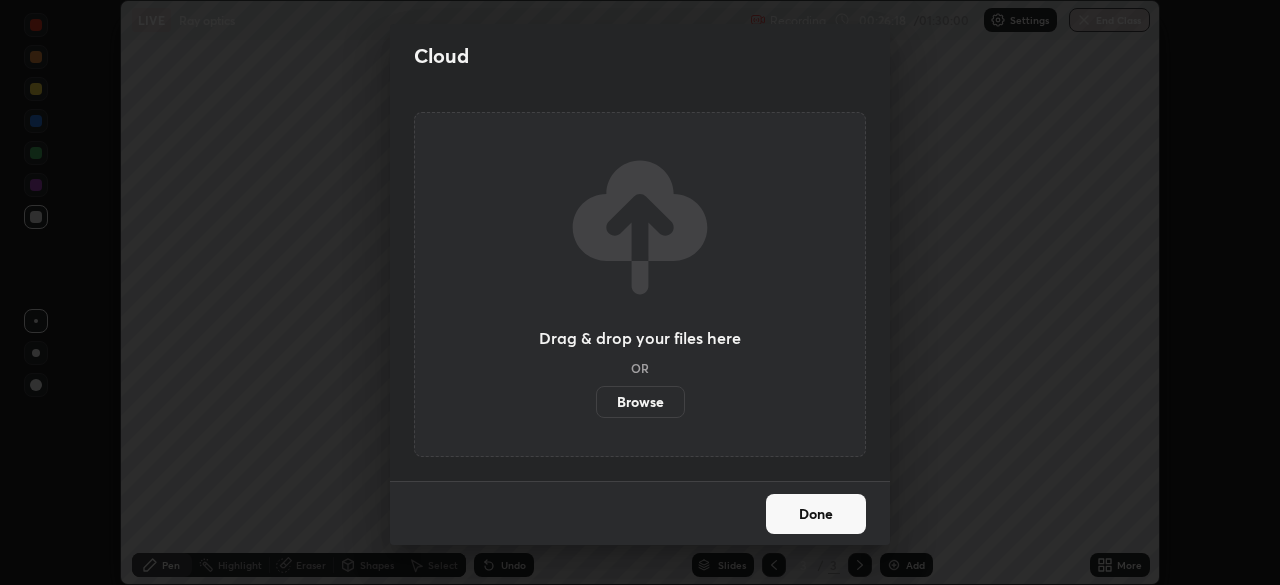 click on "Browse" at bounding box center [640, 402] 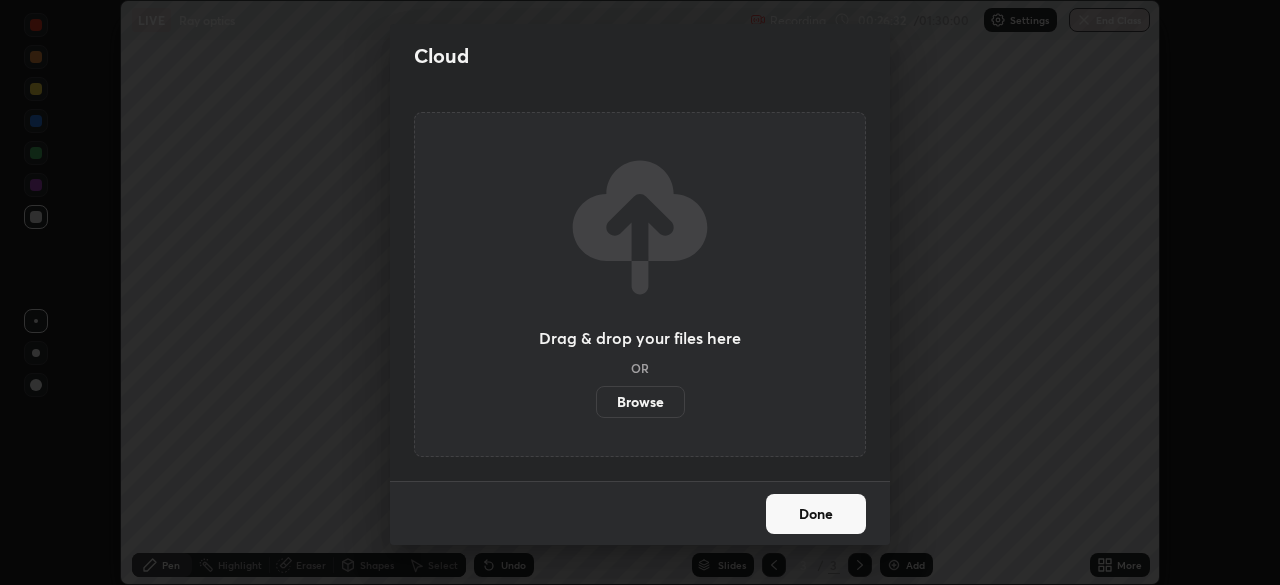 click on "Done" at bounding box center [816, 514] 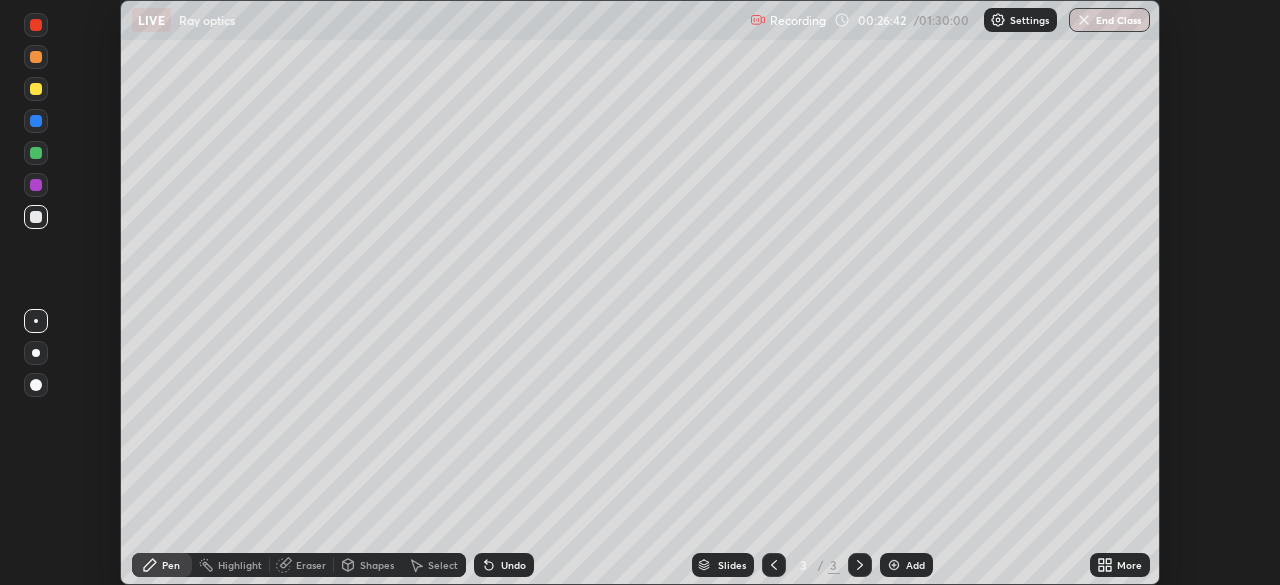 click 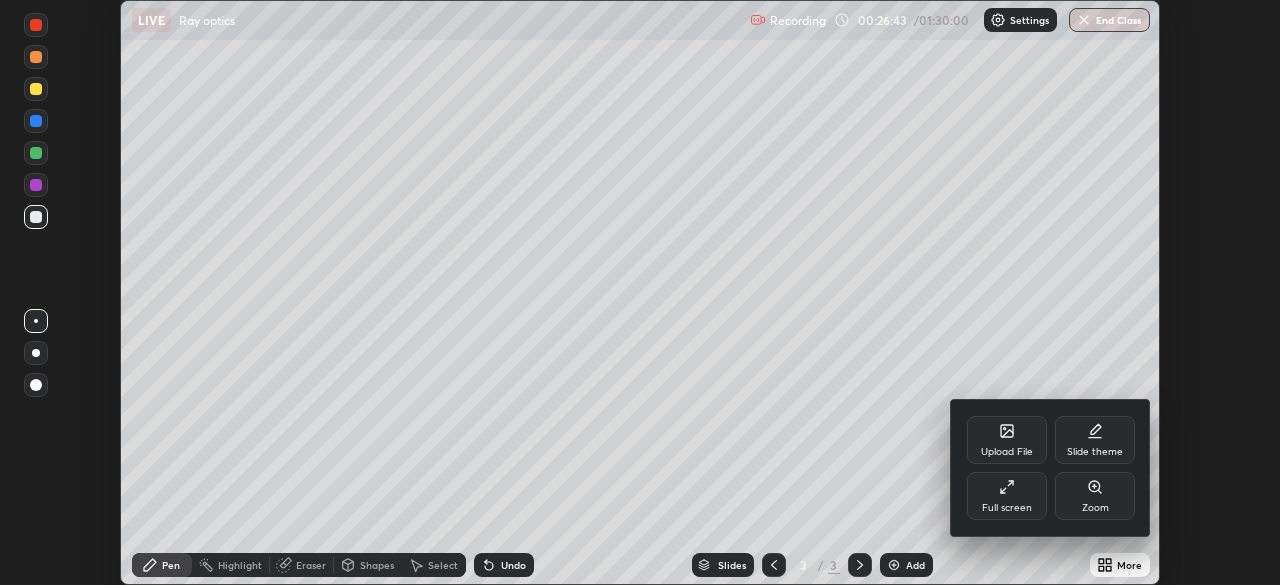 click on "Full screen" at bounding box center [1007, 508] 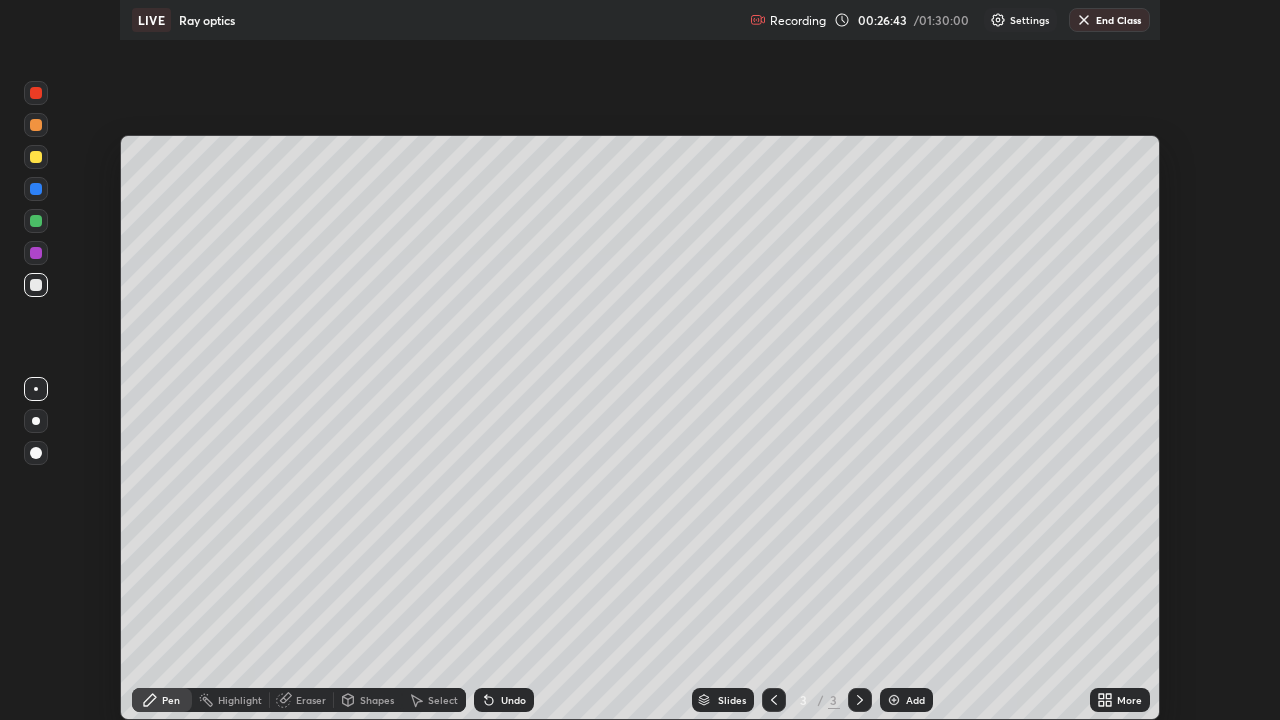 scroll, scrollTop: 99280, scrollLeft: 98720, axis: both 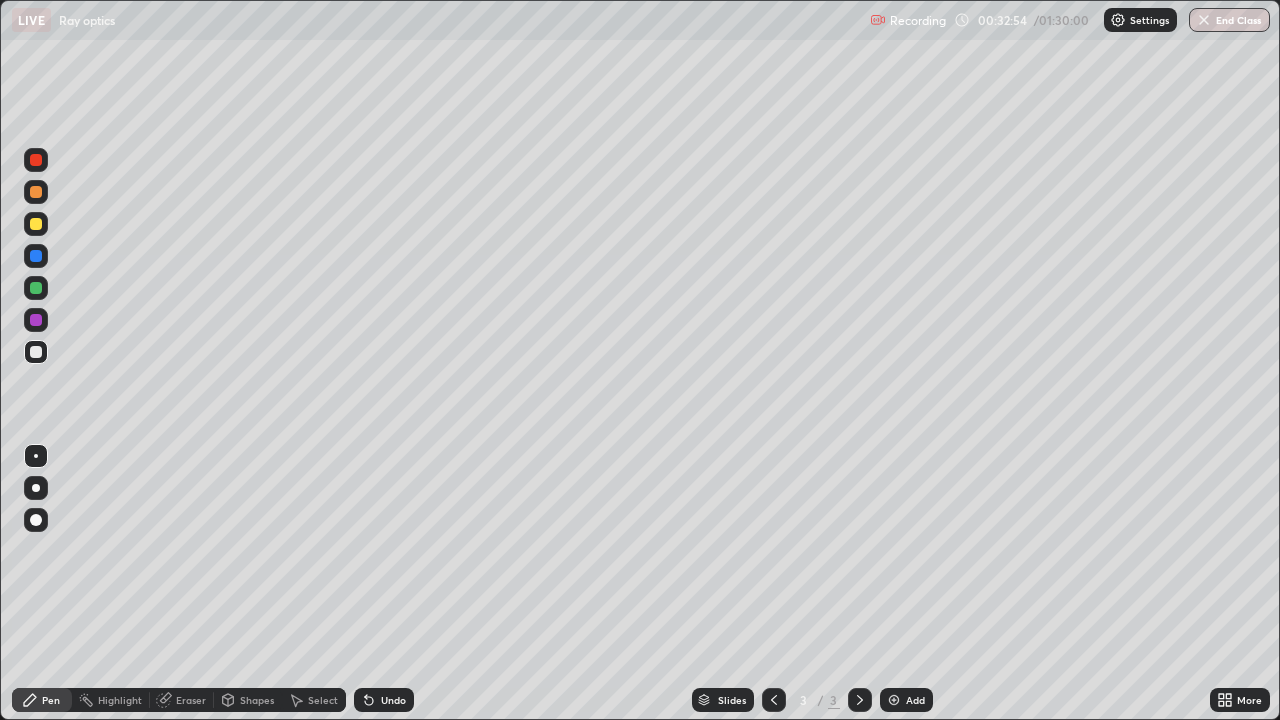 click 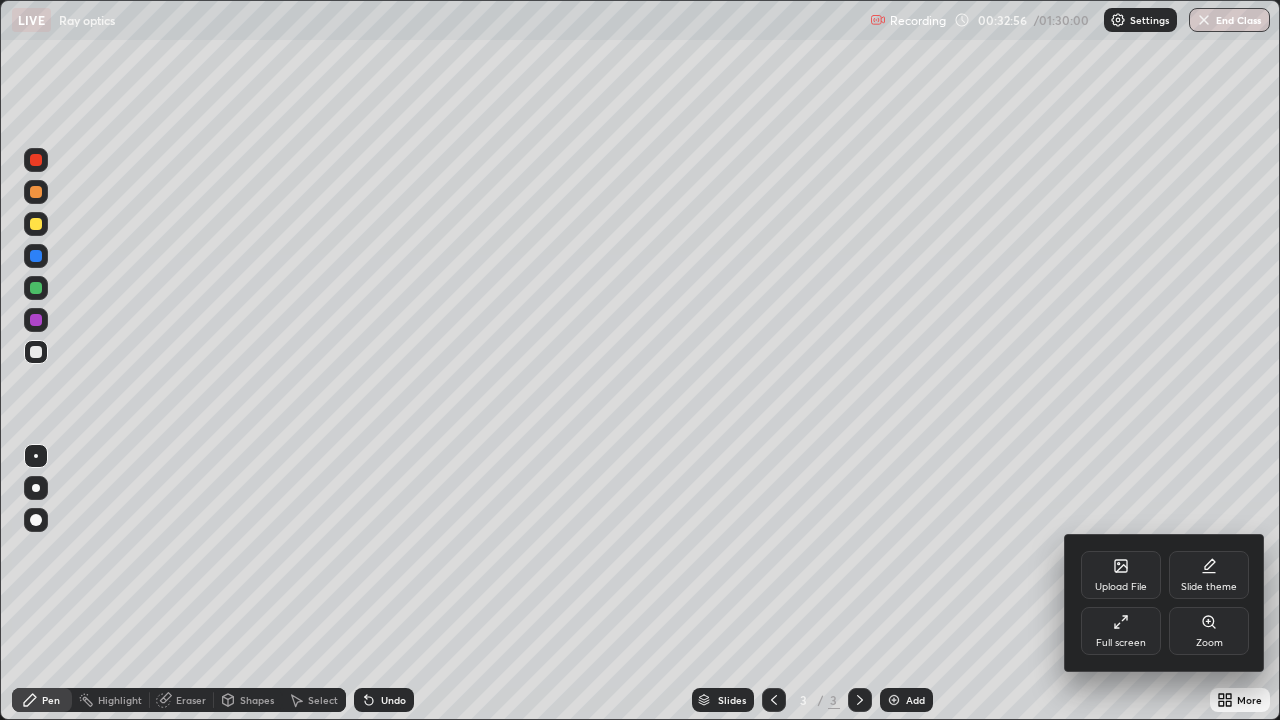 click on "Full screen" at bounding box center (1121, 631) 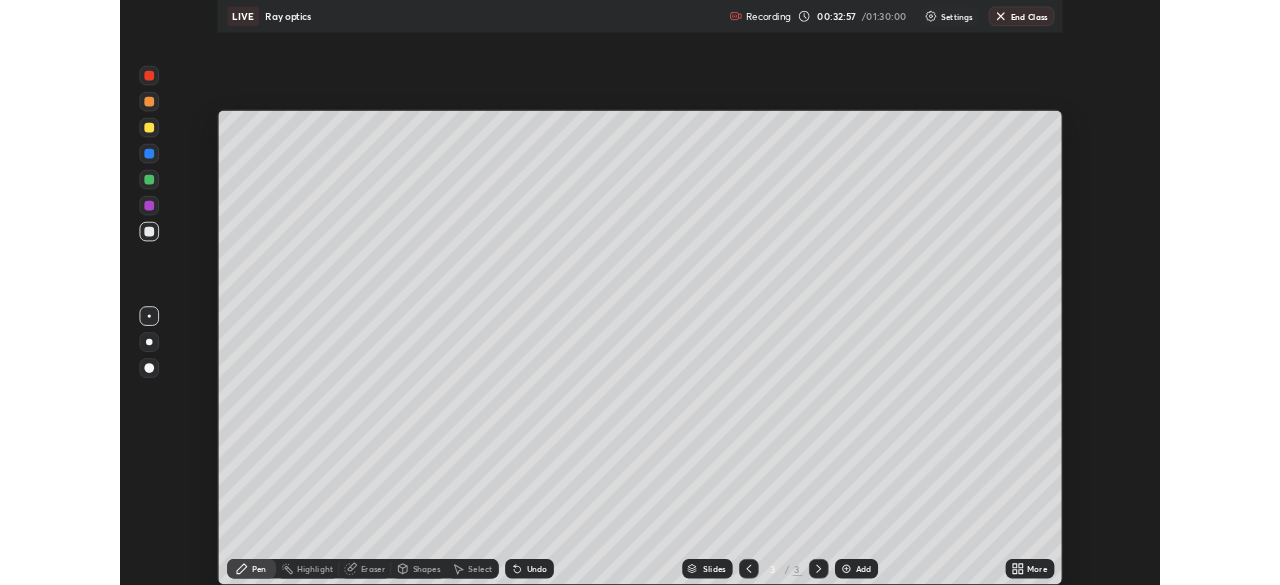 scroll, scrollTop: 585, scrollLeft: 1280, axis: both 